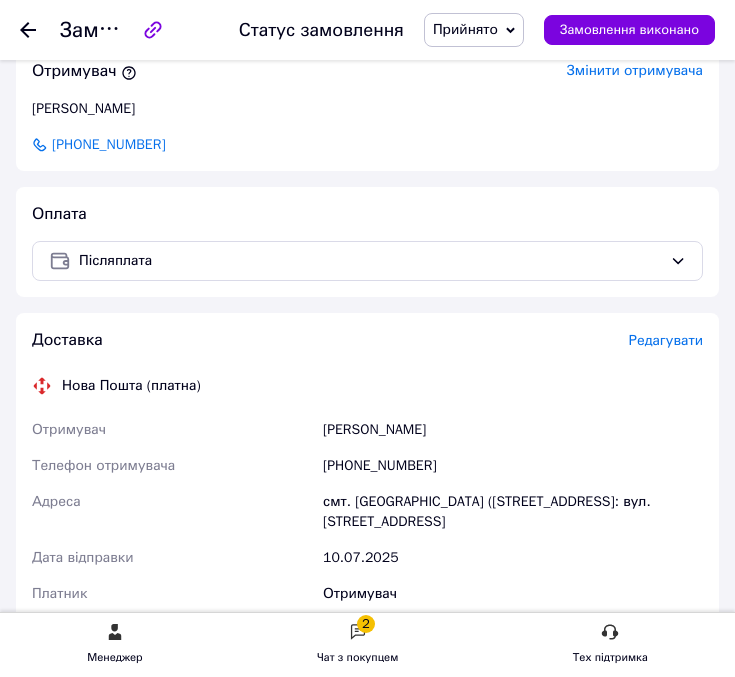 scroll, scrollTop: 908, scrollLeft: 0, axis: vertical 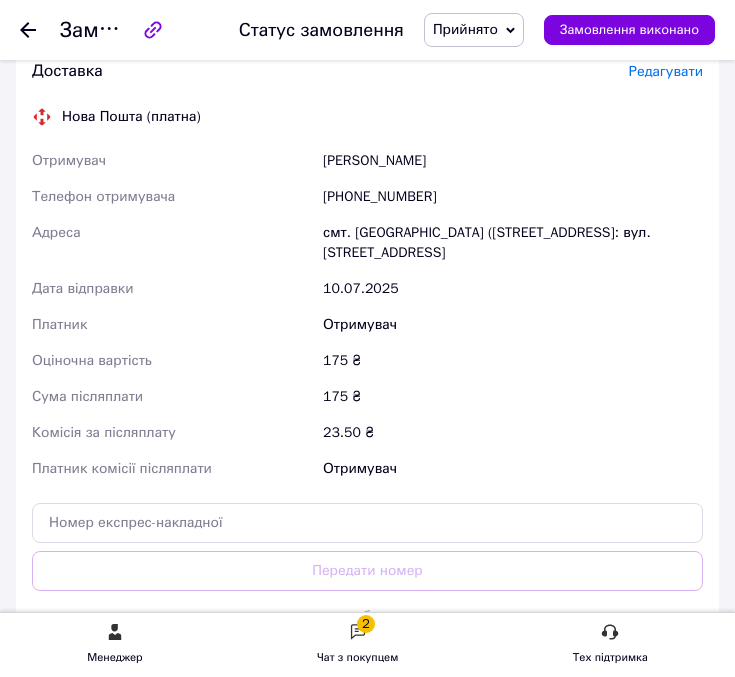click on "[PHONE_NUMBER]" at bounding box center (513, 197) 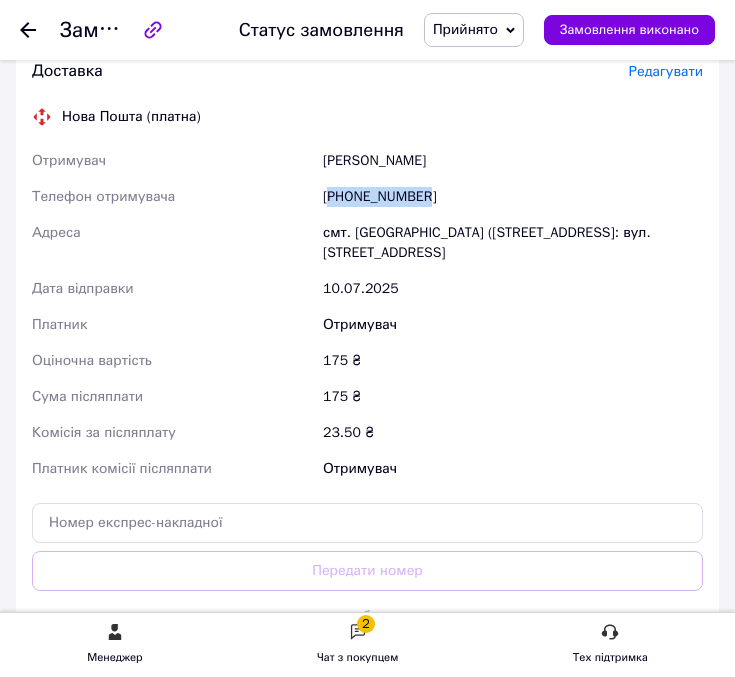 click on "+380997886181" at bounding box center [513, 197] 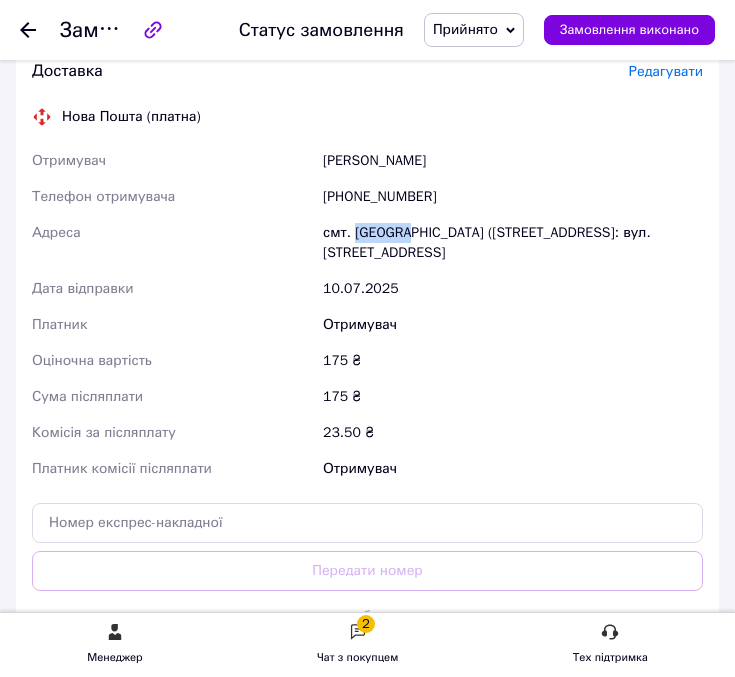 click on "смт. [GEOGRAPHIC_DATA] ([STREET_ADDRESS]: вул. [STREET_ADDRESS]" at bounding box center [513, 243] 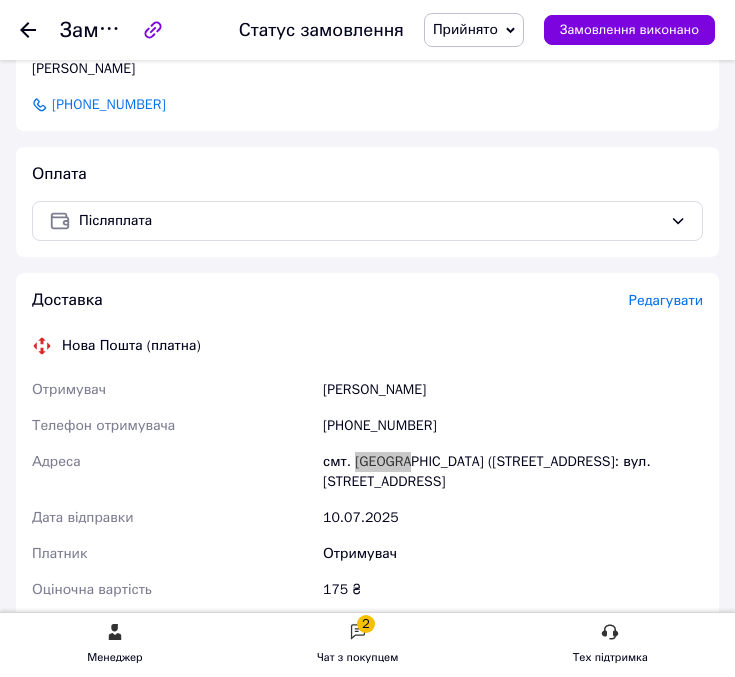 scroll, scrollTop: 681, scrollLeft: 0, axis: vertical 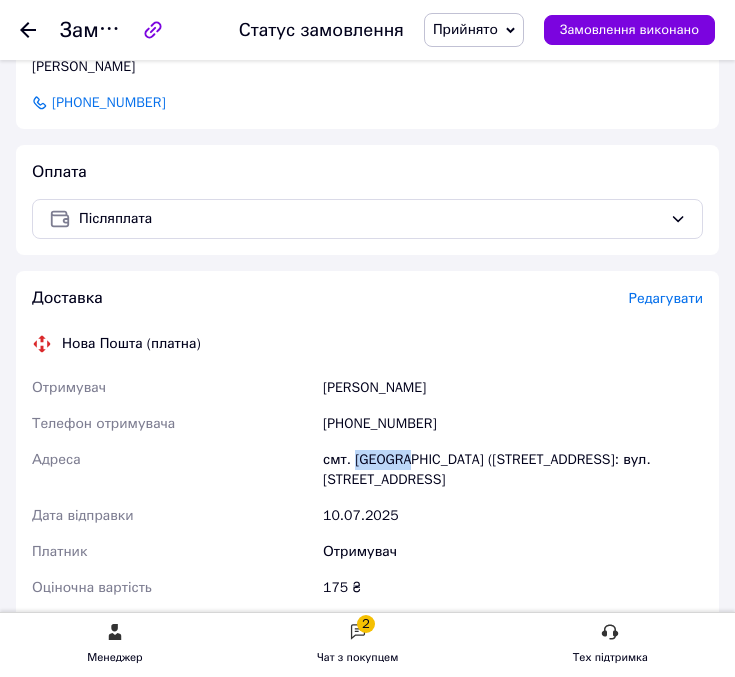 click on "Замовлення" at bounding box center (121, 30) 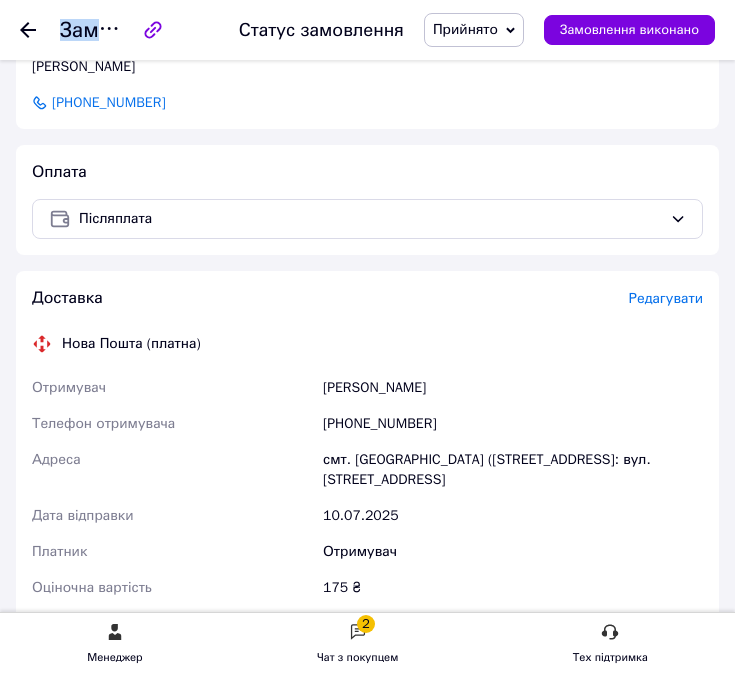 click on "Замовлення" at bounding box center (121, 30) 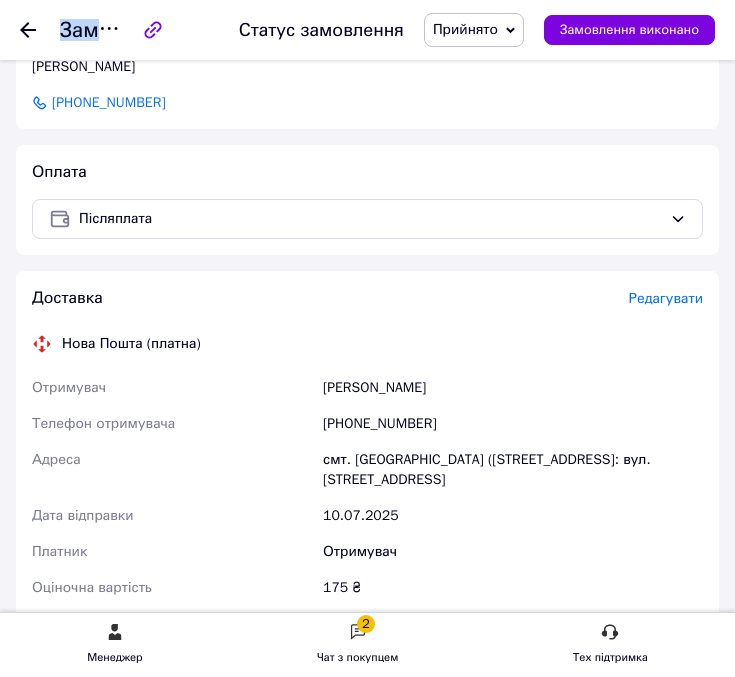 scroll, scrollTop: 0, scrollLeft: 0, axis: both 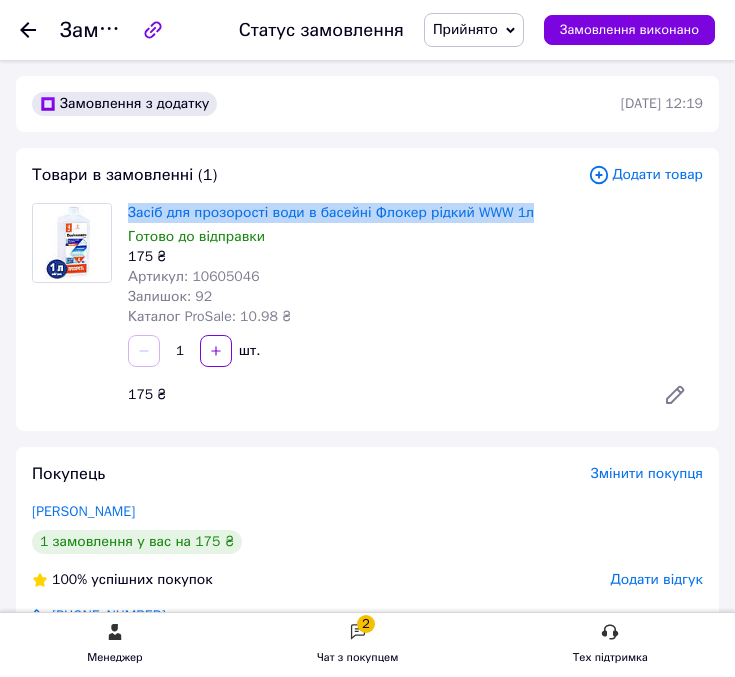 drag, startPoint x: 123, startPoint y: 218, endPoint x: 578, endPoint y: 211, distance: 455.05383 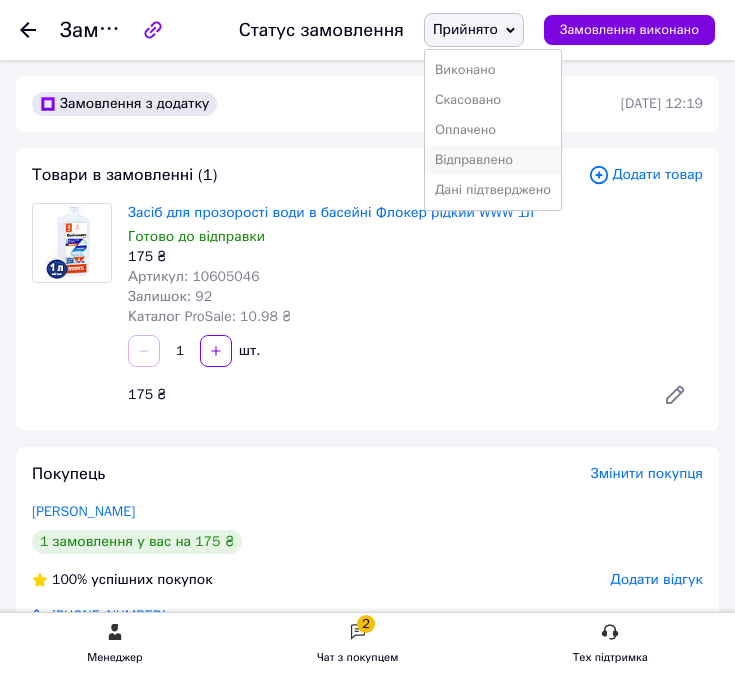 click on "Відправлено" at bounding box center (493, 160) 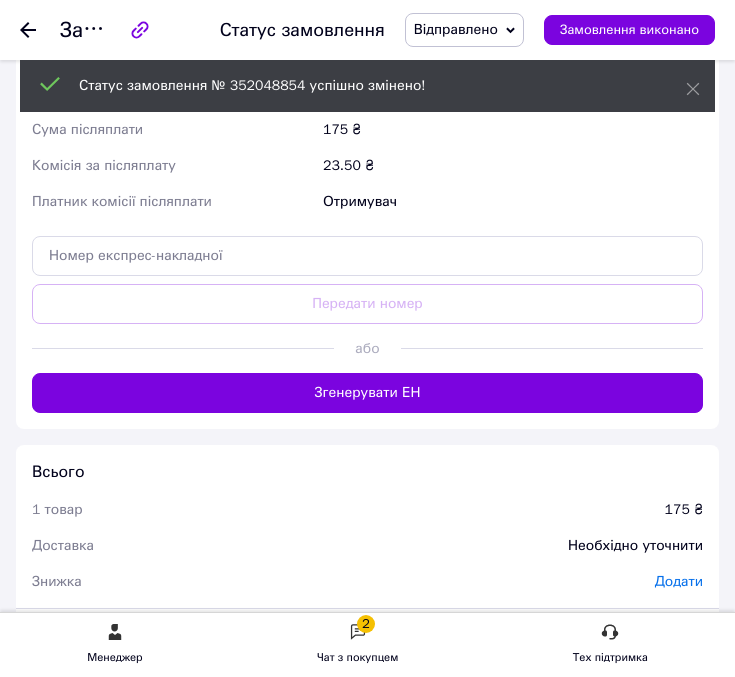 scroll, scrollTop: 1162, scrollLeft: 0, axis: vertical 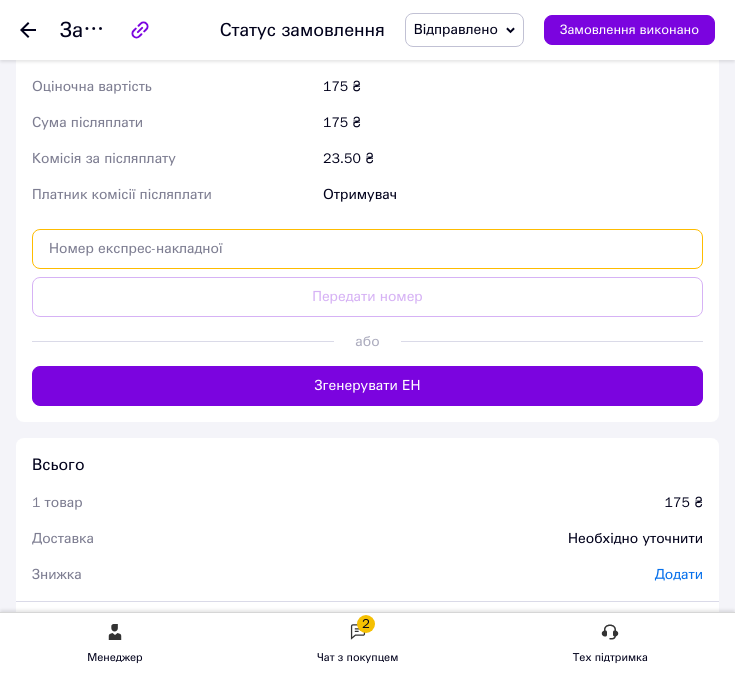 click at bounding box center [367, 249] 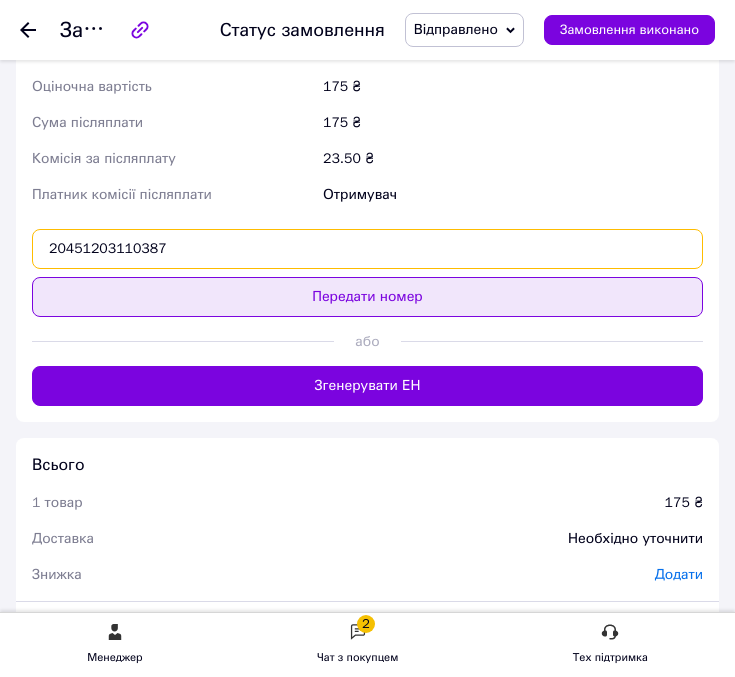 type on "20451203110387" 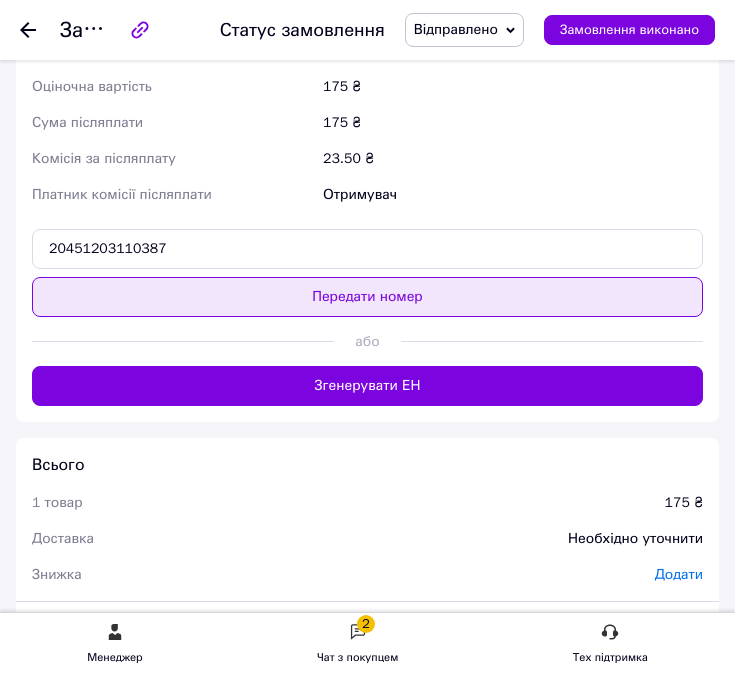 click on "Передати номер" at bounding box center [367, 297] 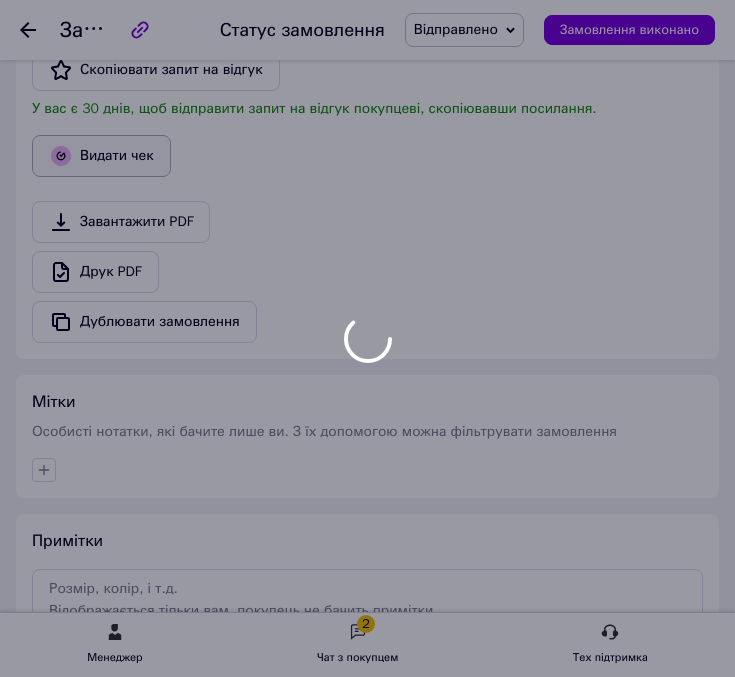 scroll, scrollTop: 1542, scrollLeft: 0, axis: vertical 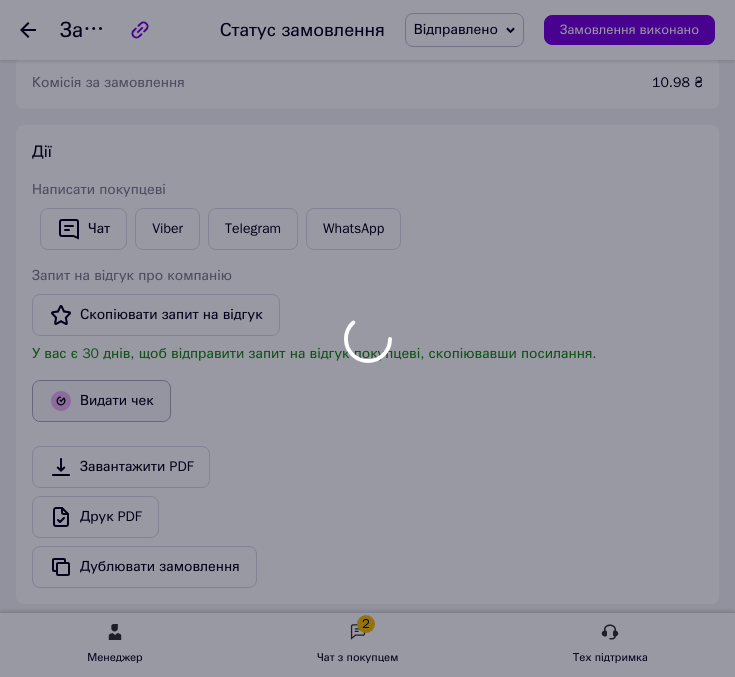 click on "Замовлення №352048854 Статус замовлення Відправлено Прийнято Виконано Скасовано Оплачено Дані підтверджено  Замовлення виконано Замовлення з додатку 10.07.2025 | 12:19 Товари в замовленні (1) Додати товар Засіб для прозорості води в басейні Флокер рідкий WWW 1л Готово до відправки 175 ₴ Артикул: 10605046 Залишок: 92 Каталог ProSale: 10.98 ₴  1   шт. 175 ₴ Покупець Змінити покупця Богдан Николай 1 замовлення у вас на 175 ₴ 100%   успішних покупок Додати відгук +380951257101 Отримувач   Змінити отримувача Богдан Ганна +380997886181 Оплата 175" at bounding box center [367, -138] 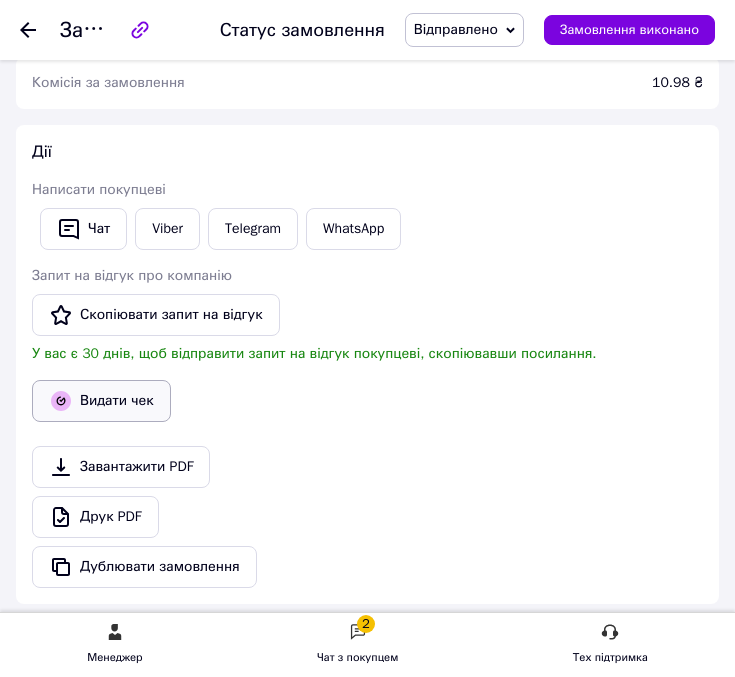click on "Видати чек" at bounding box center (101, 401) 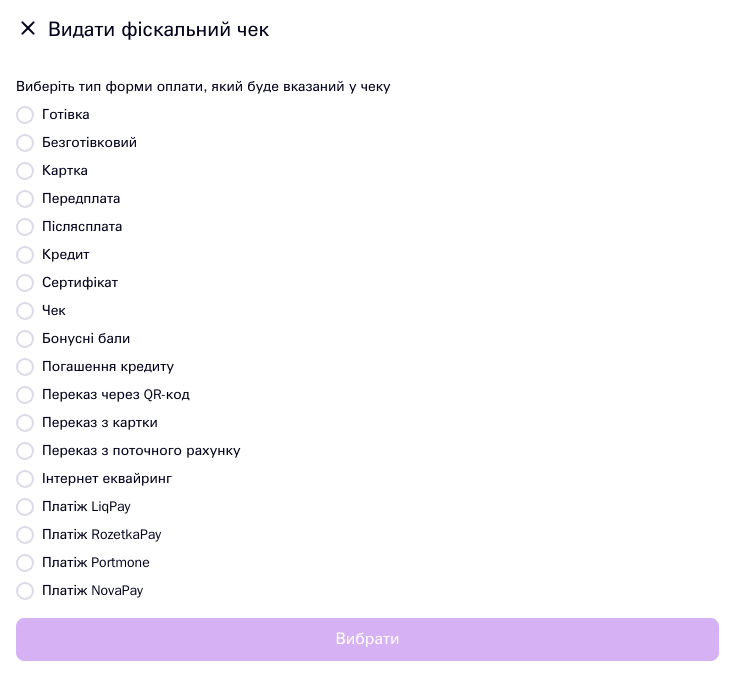 click on "Безготівковий" at bounding box center [89, 142] 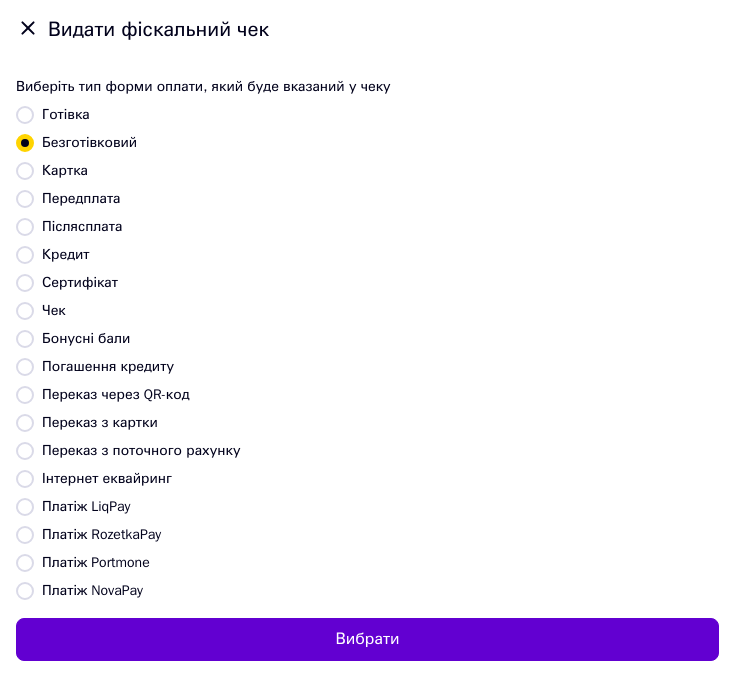 scroll, scrollTop: 1558, scrollLeft: 0, axis: vertical 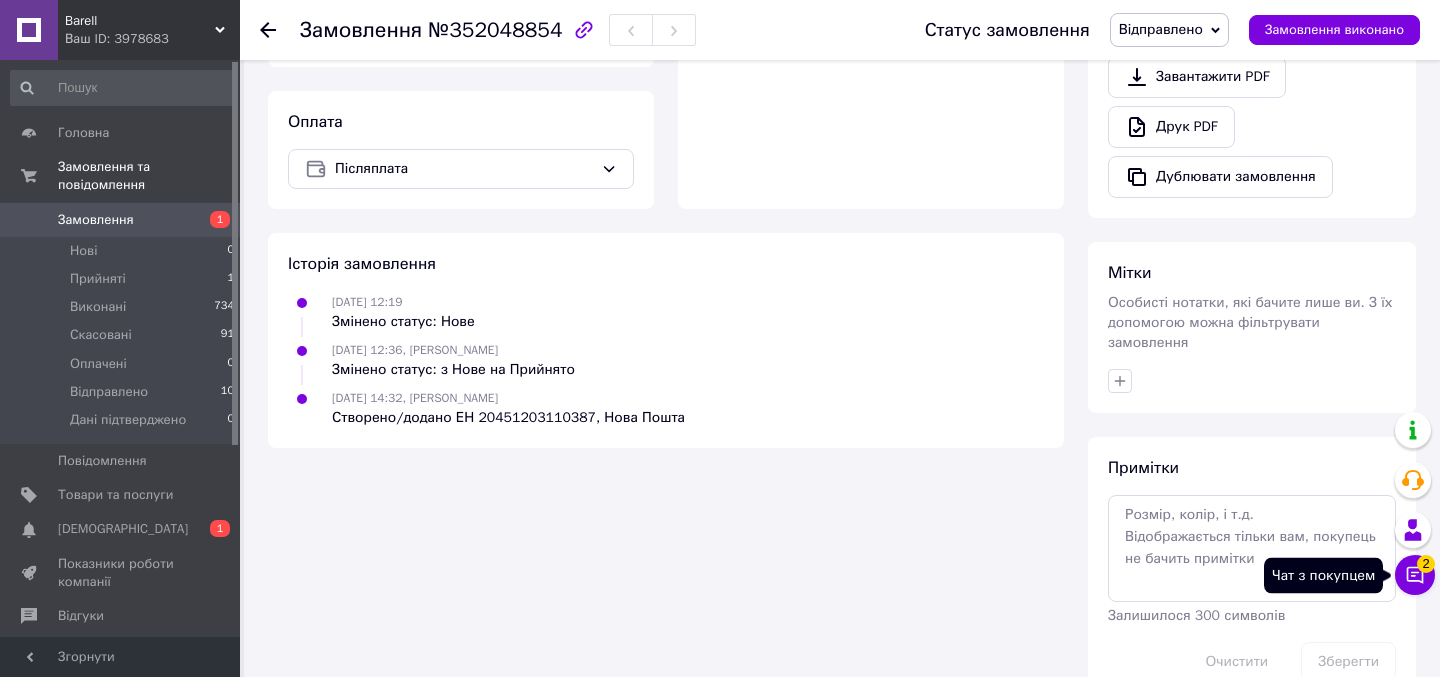 click 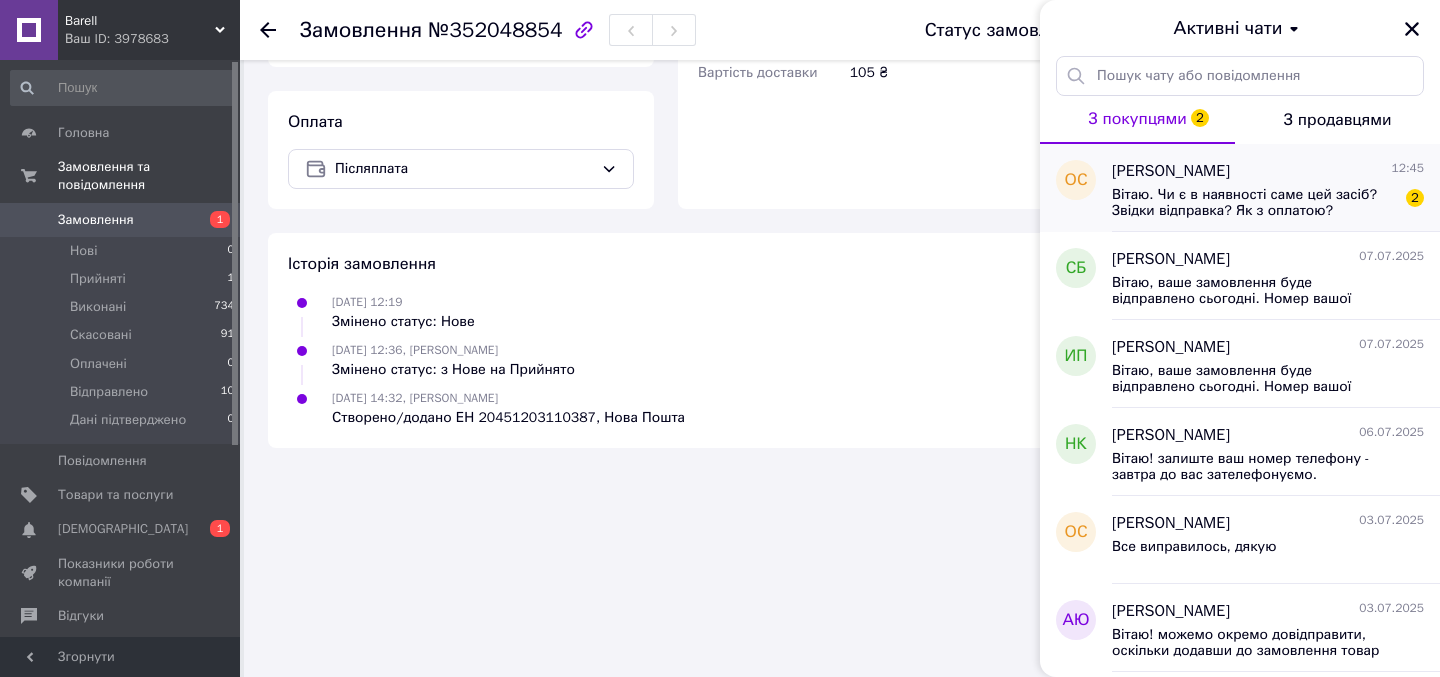 click on "Вітаю.  Чи є в наявності саме цей засіб?  Звідки відправка?  Як з оплатою?" at bounding box center (1254, 203) 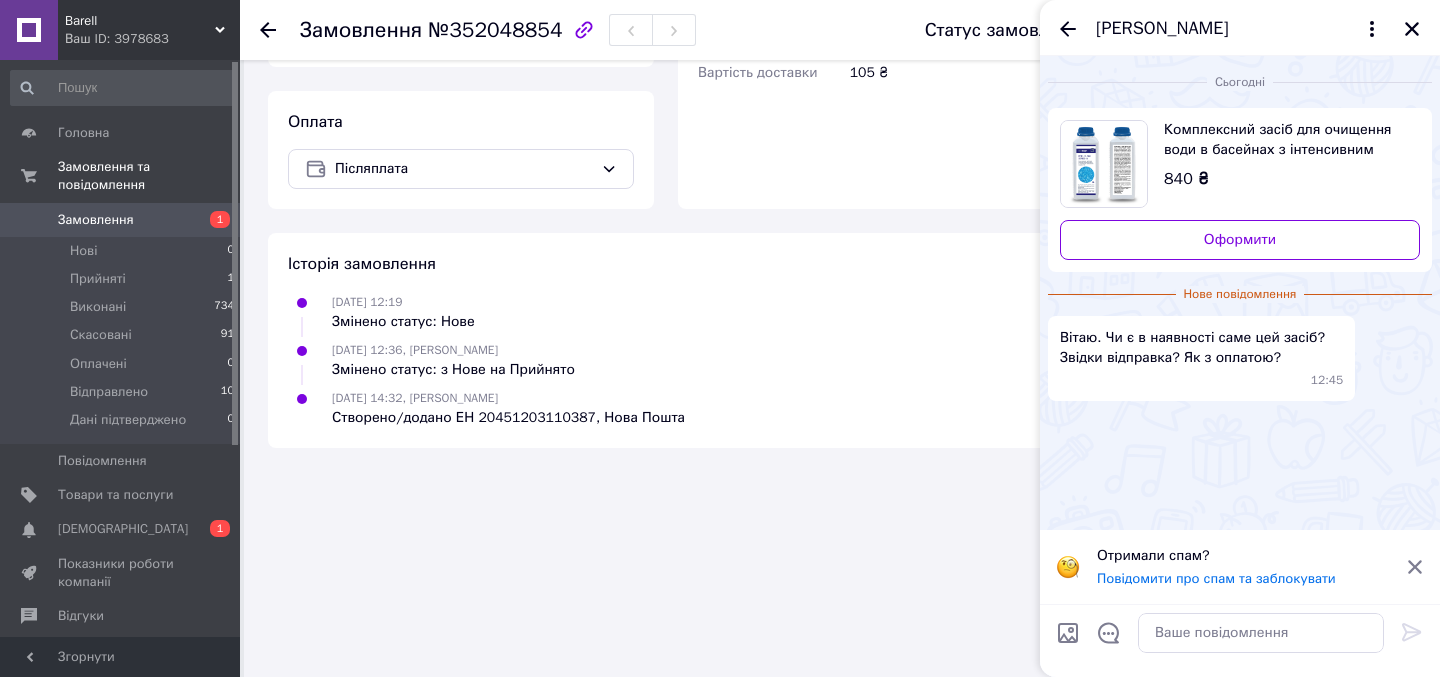 click at bounding box center [1104, 164] 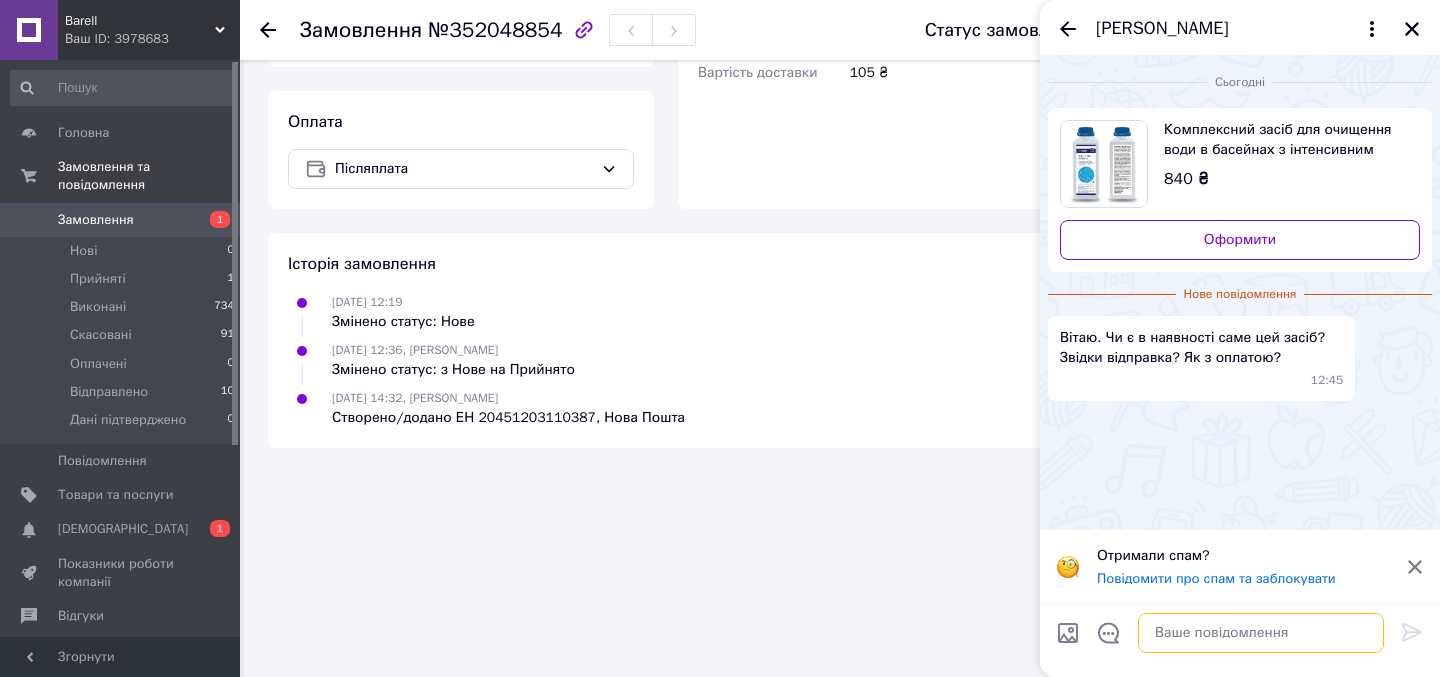 click at bounding box center (1261, 633) 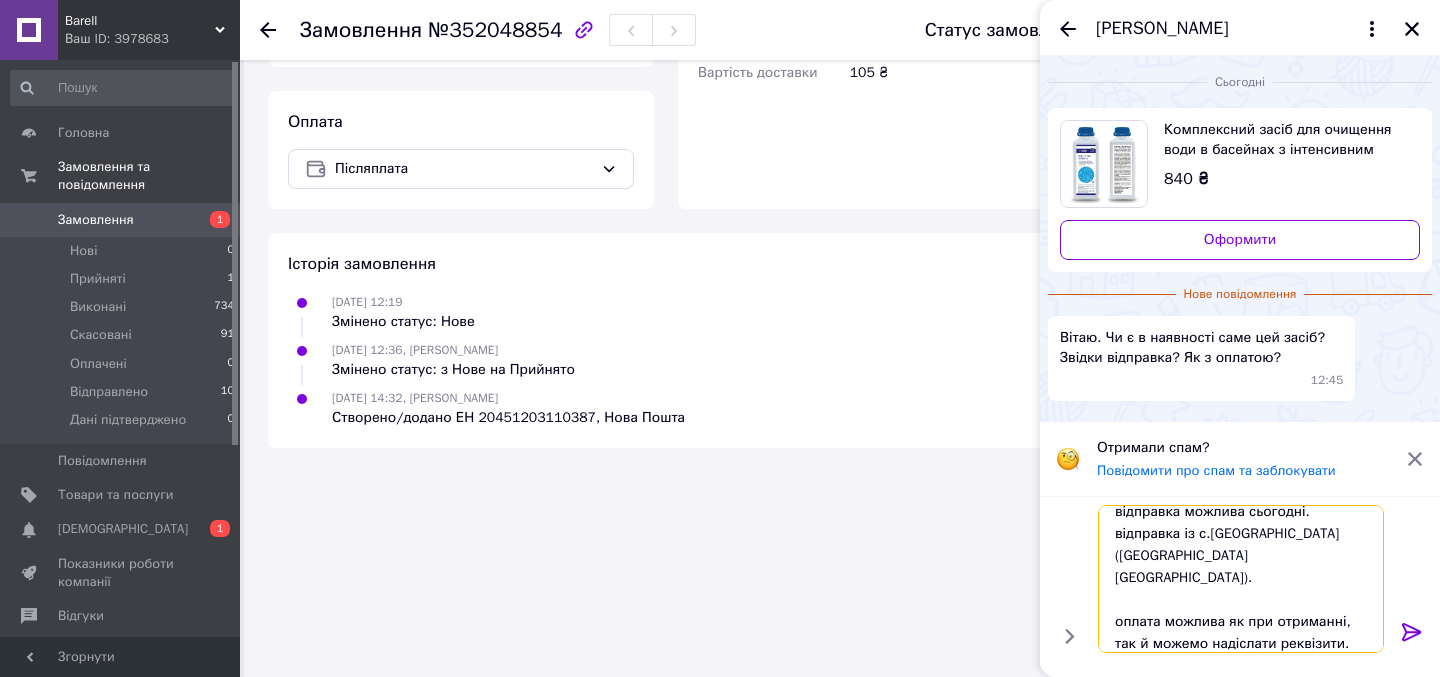 scroll, scrollTop: 24, scrollLeft: 0, axis: vertical 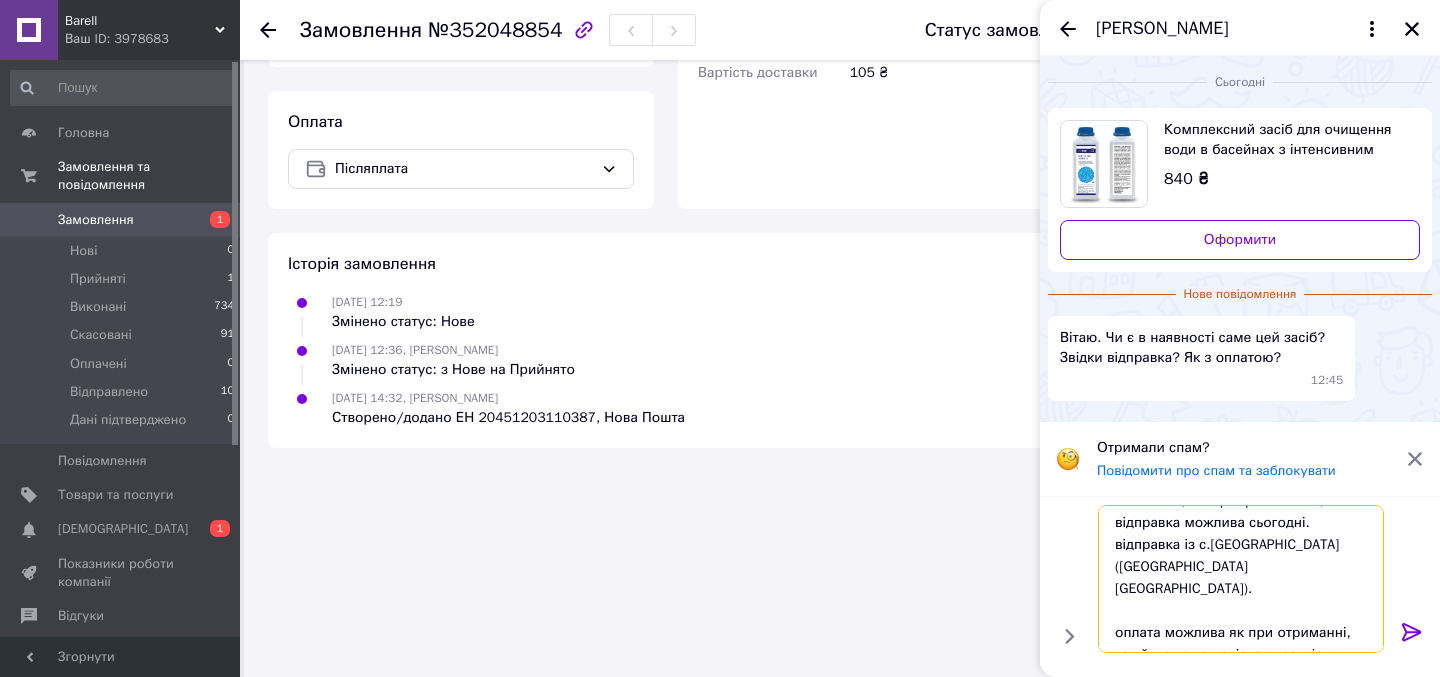 type on "Вітаю! так, товар є у наявності, відправка можлива сьогодні.
відправка із с.Лапаївка (львів.обл).
оплата можлива як при отриманні, так й можемо надіслати реквізити.
на ваш вибір" 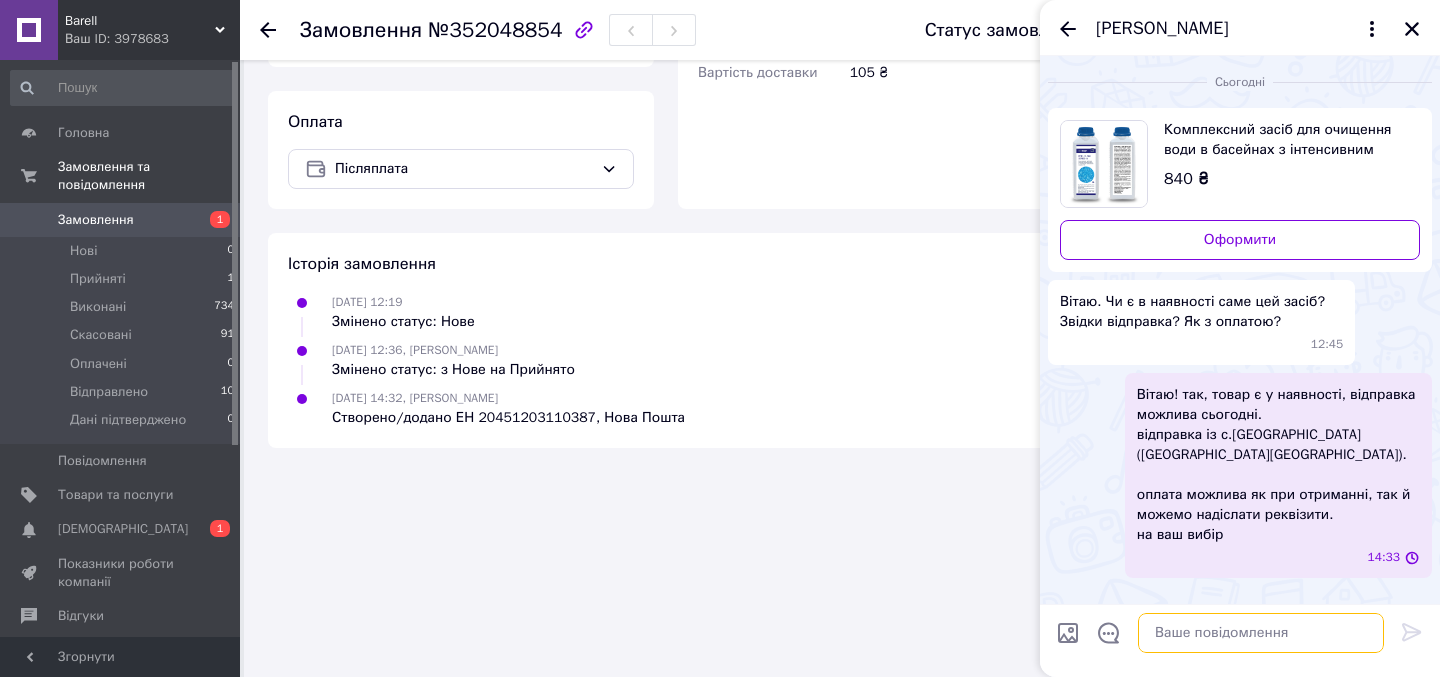 scroll, scrollTop: 0, scrollLeft: 0, axis: both 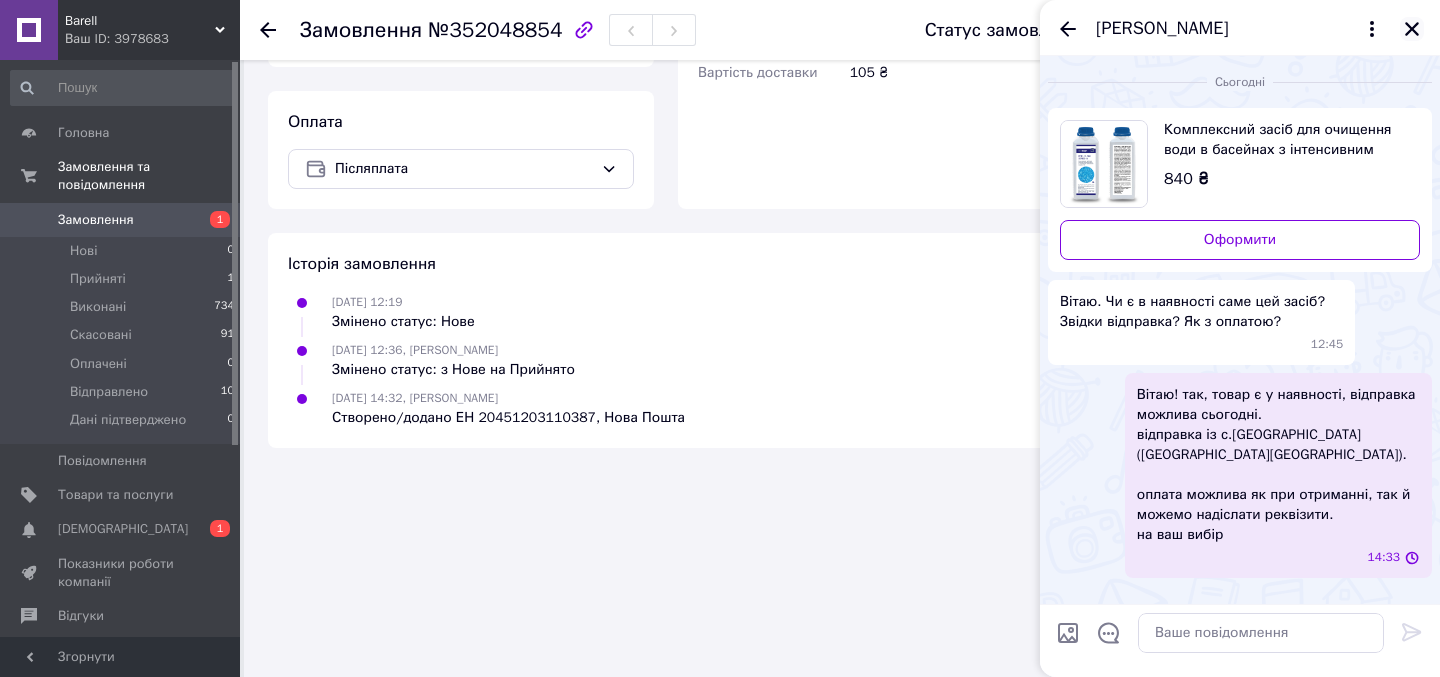 click 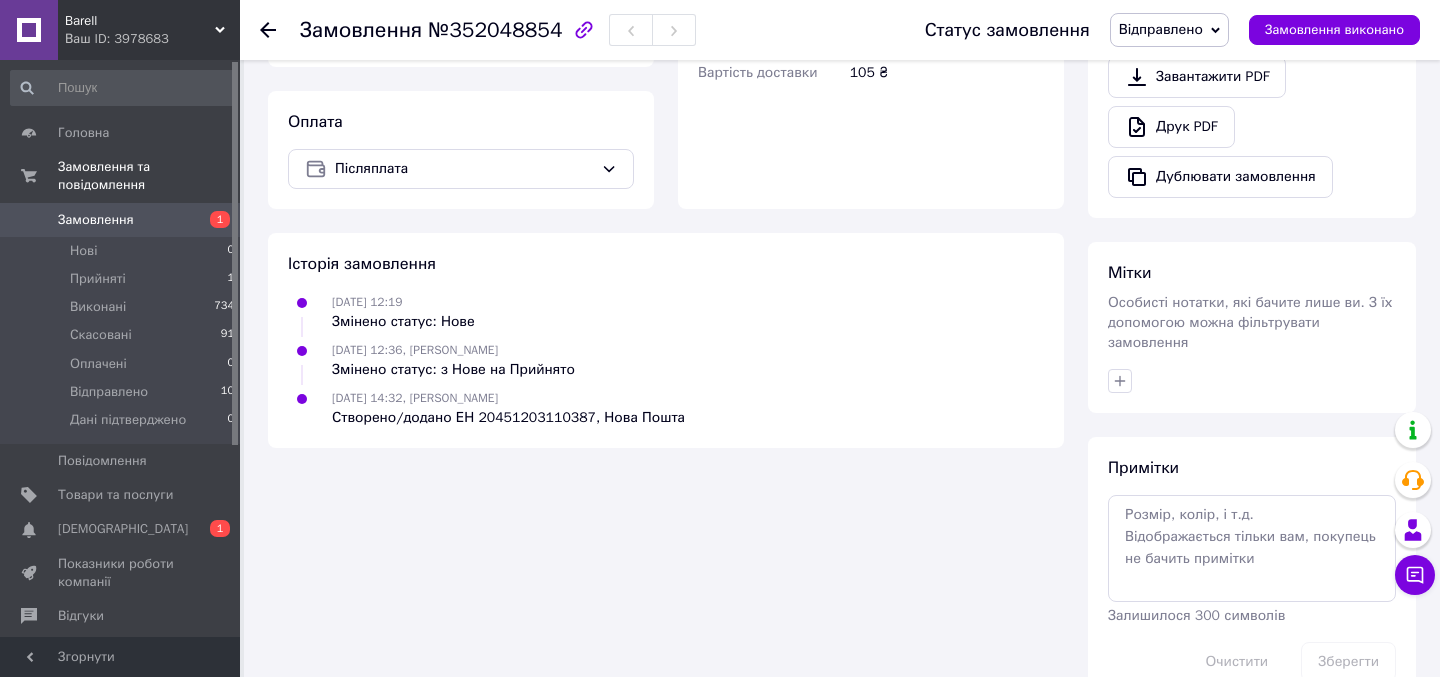 click at bounding box center [280, 30] 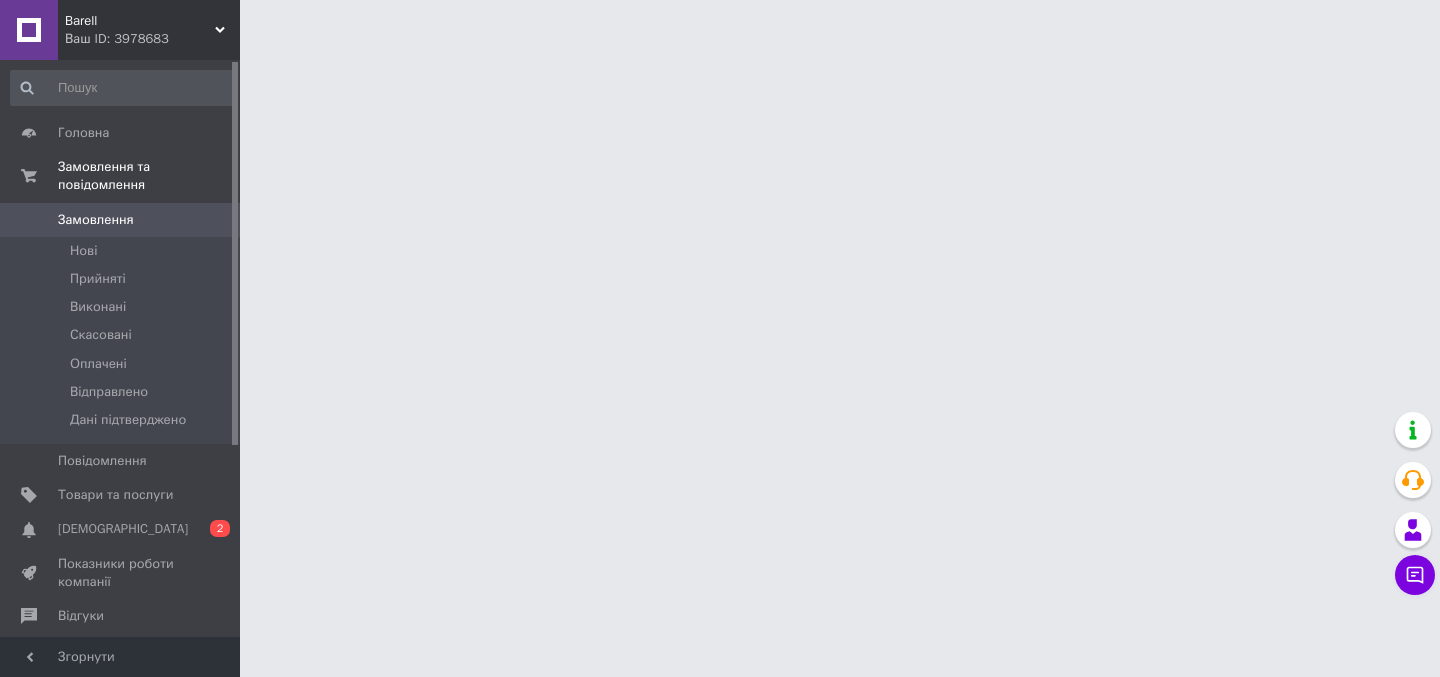scroll, scrollTop: 0, scrollLeft: 0, axis: both 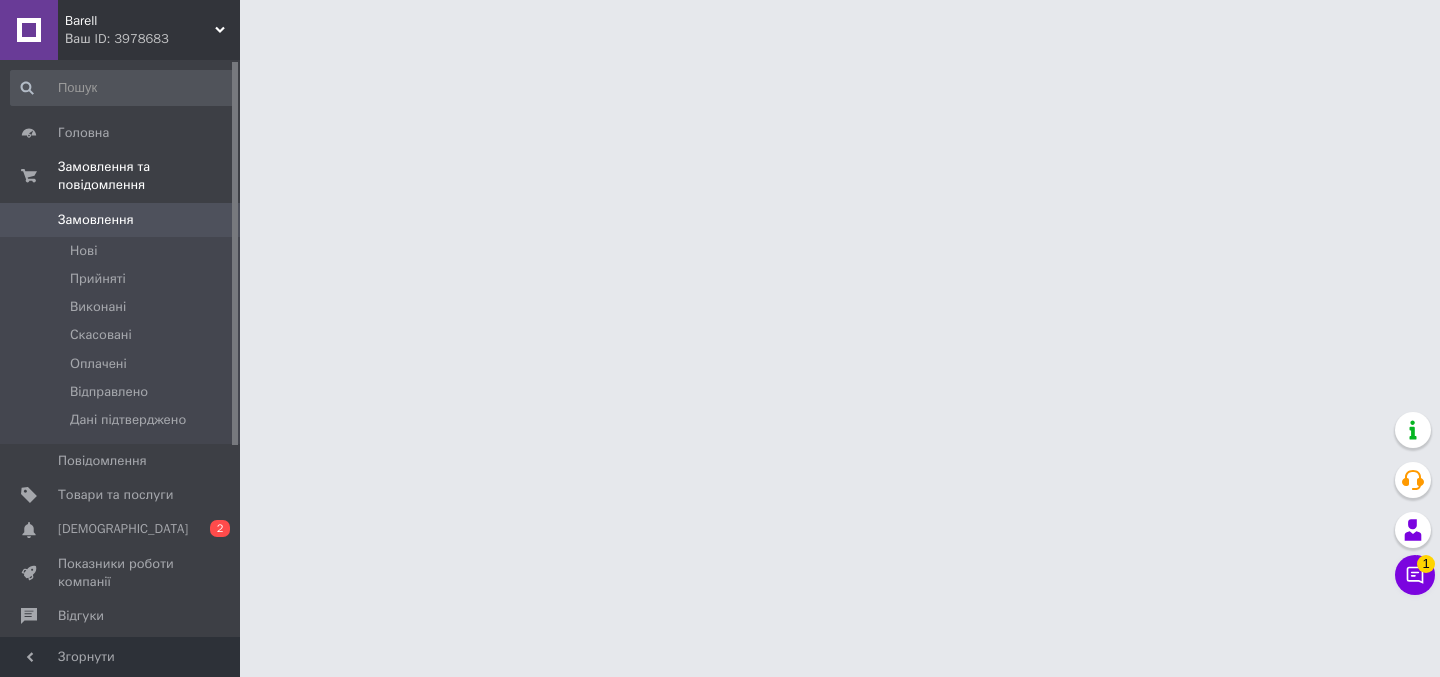 click 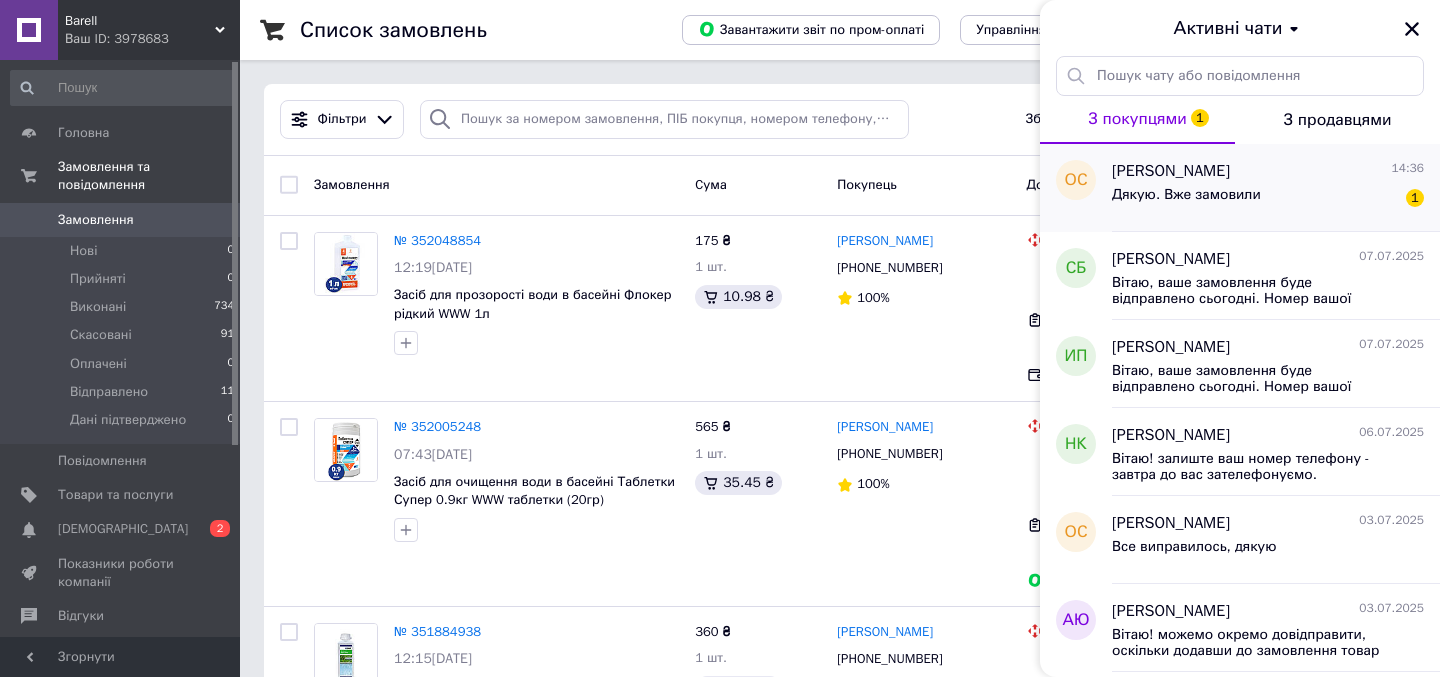 click on "Оксана Сирант" at bounding box center [1171, 171] 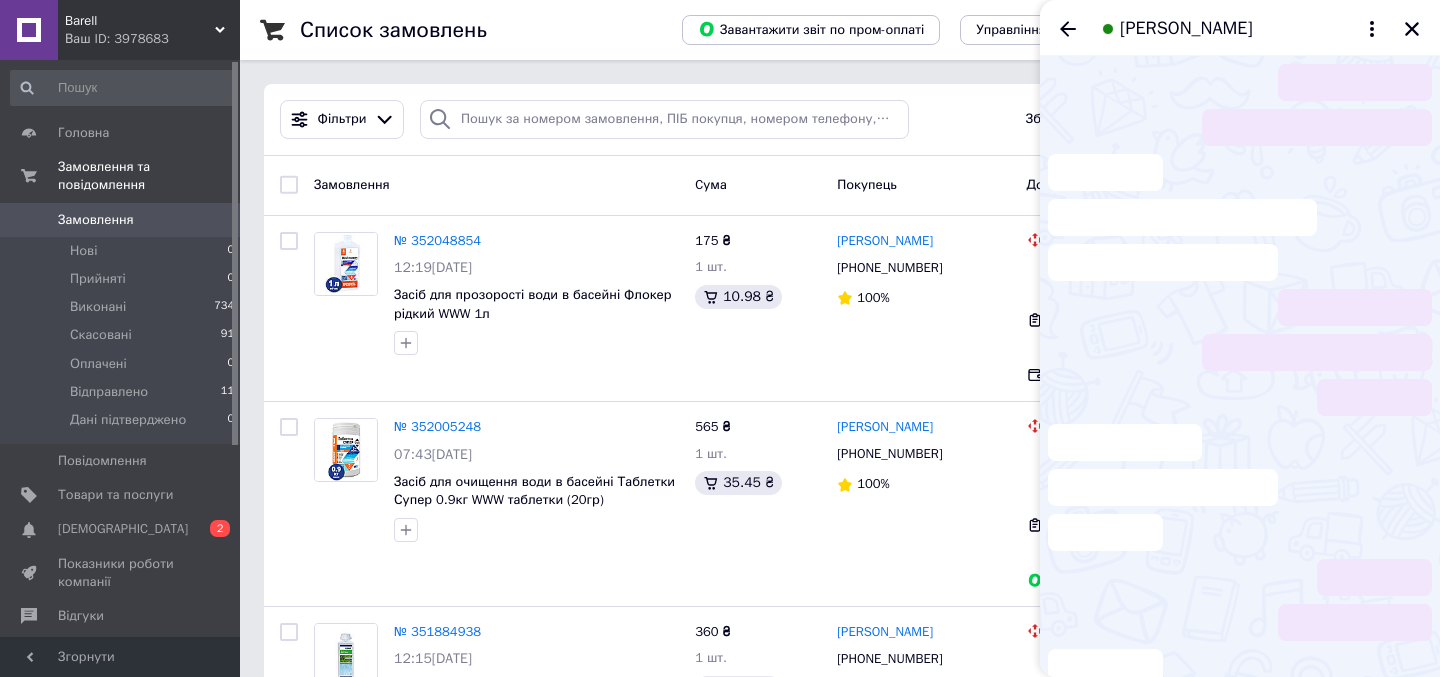 scroll, scrollTop: 51, scrollLeft: 0, axis: vertical 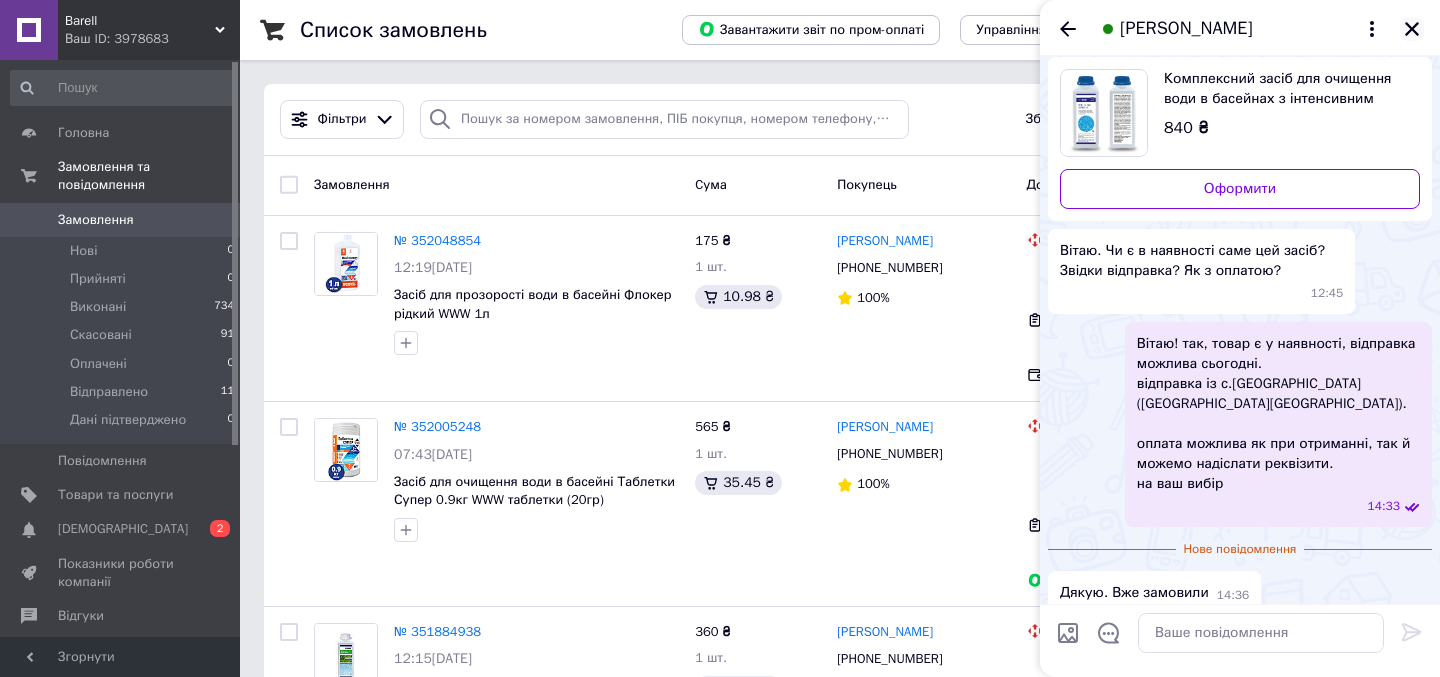click 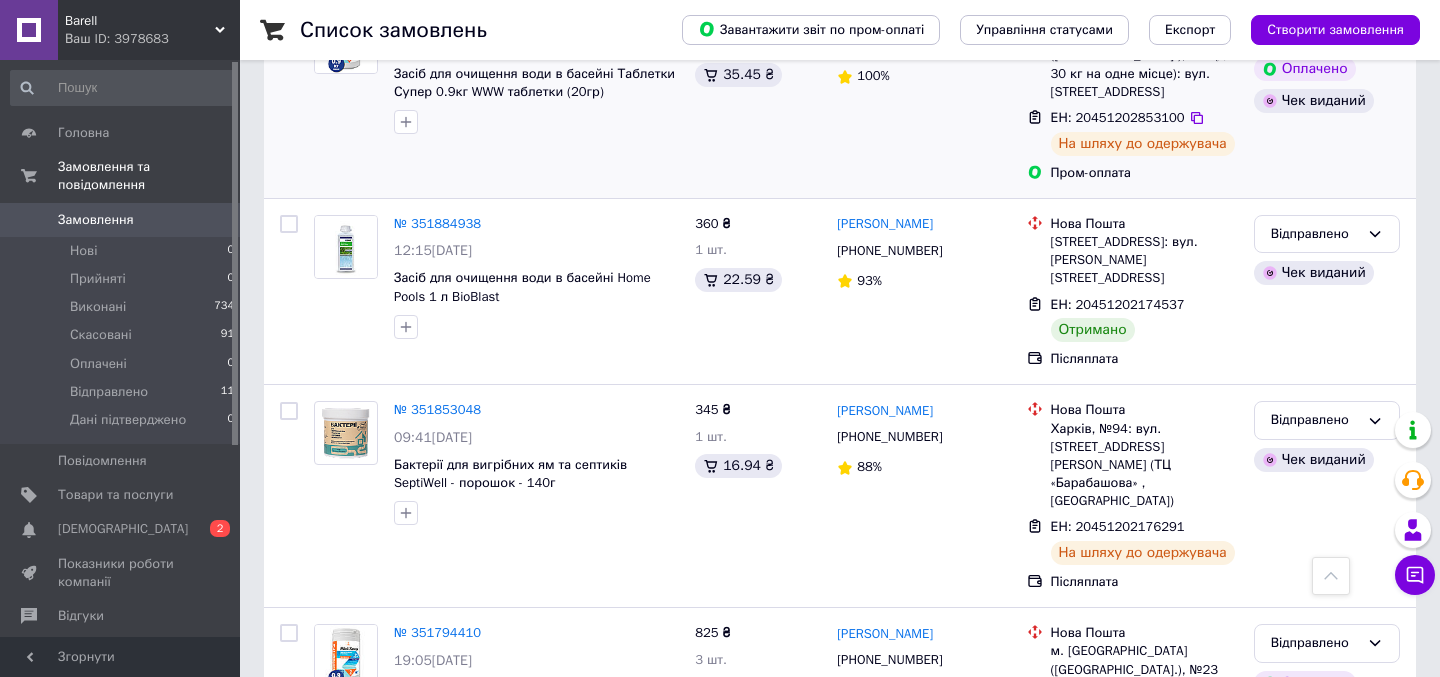scroll, scrollTop: 404, scrollLeft: 0, axis: vertical 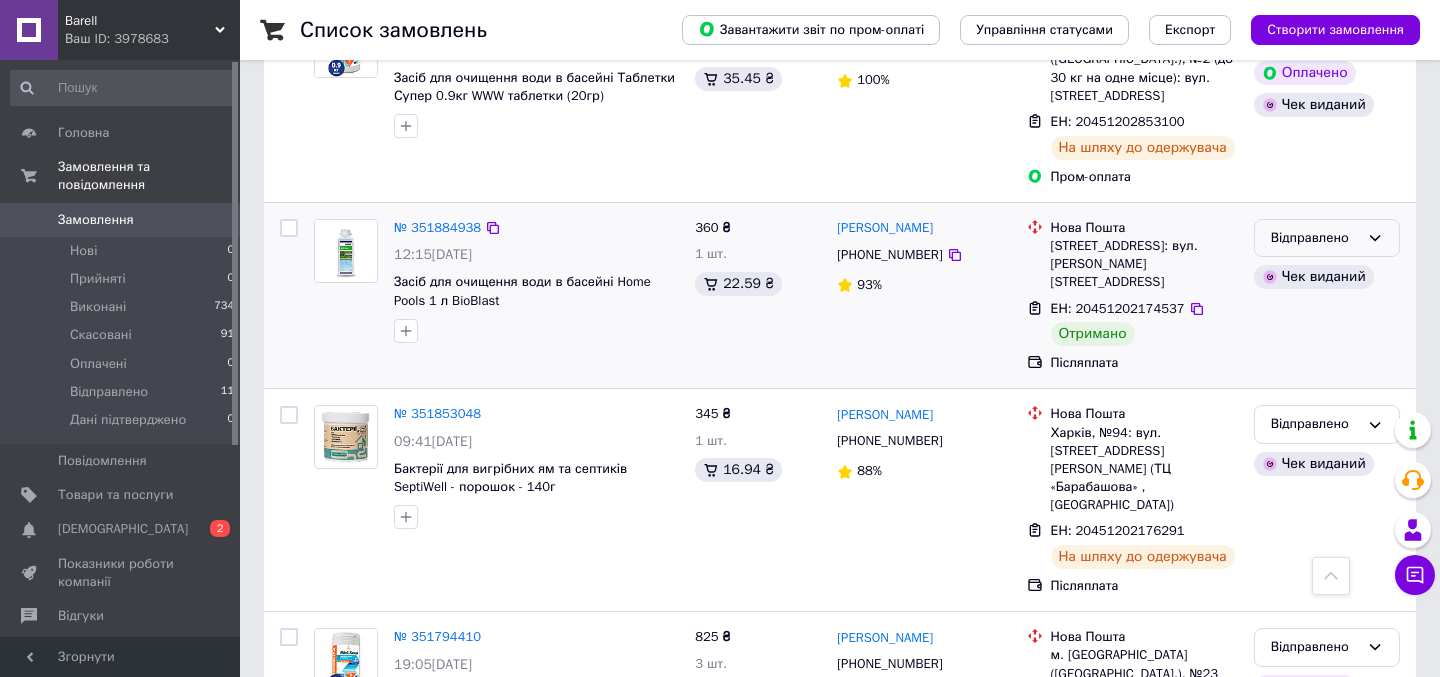 click on "Відправлено" at bounding box center (1327, 238) 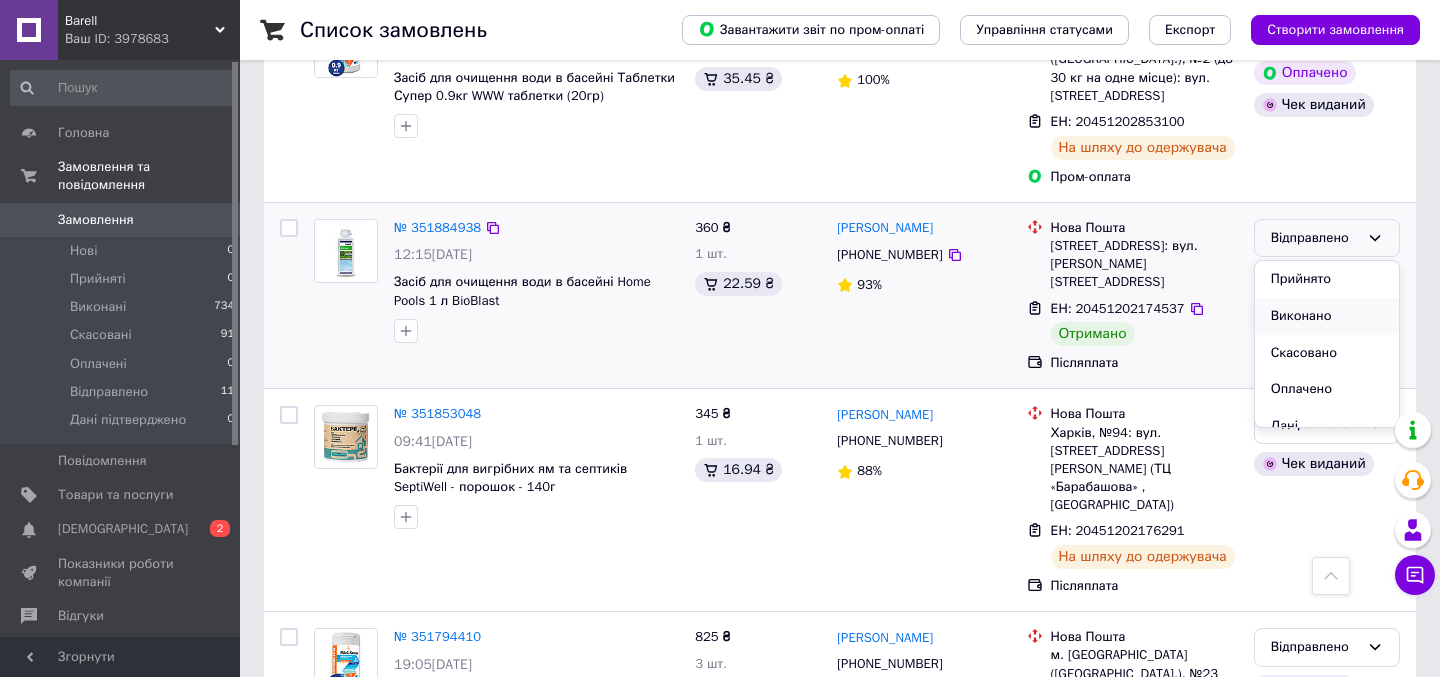 click on "Виконано" at bounding box center [1327, 316] 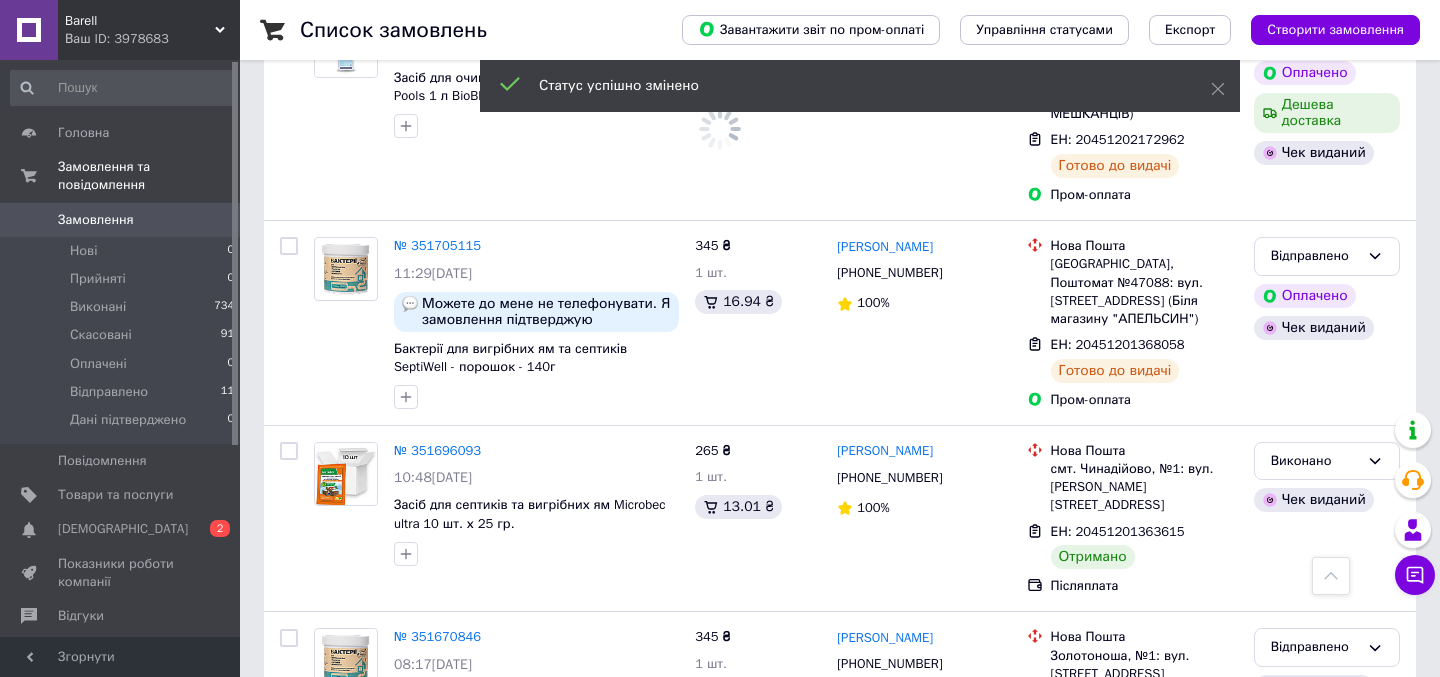 scroll, scrollTop: 1261, scrollLeft: 0, axis: vertical 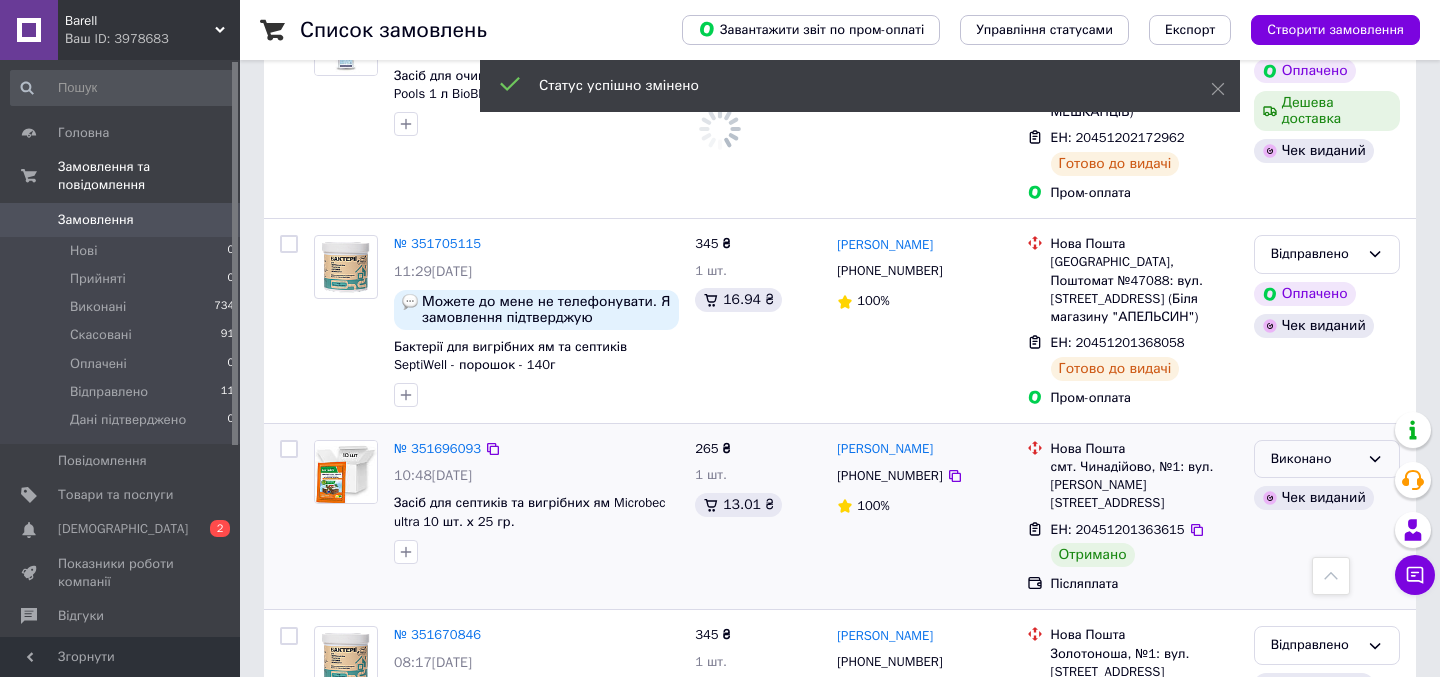 click on "Виконано" at bounding box center (1327, 459) 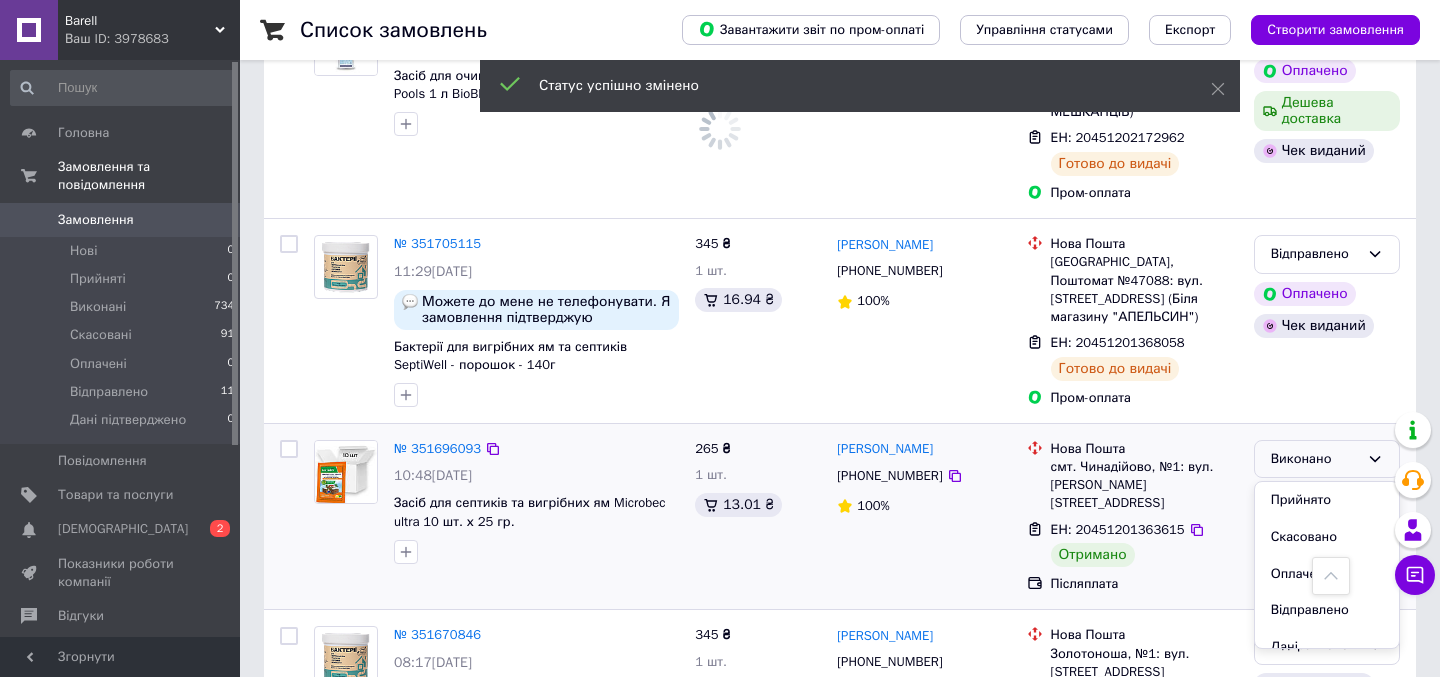 click on "Виконано Прийнято Скасовано Оплачено Відправлено Дані підтверджено" at bounding box center [1327, 459] 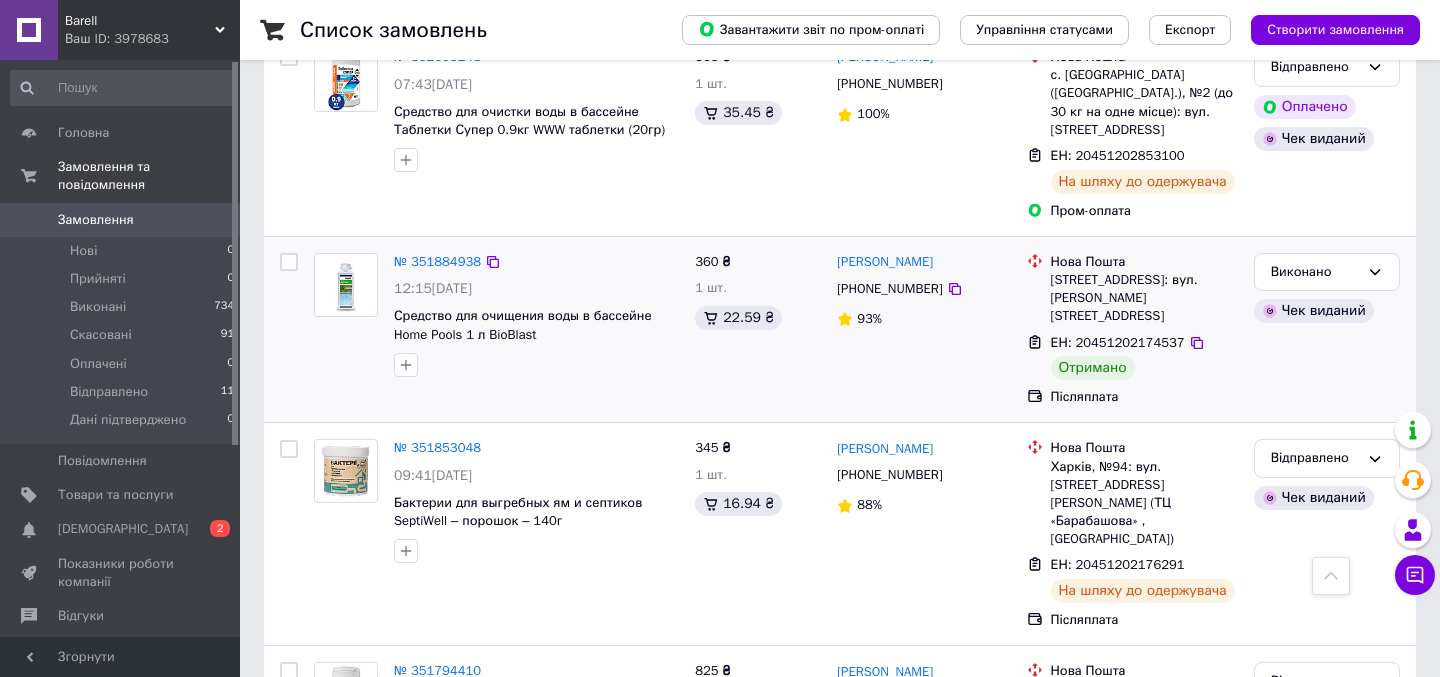 scroll, scrollTop: 371, scrollLeft: 0, axis: vertical 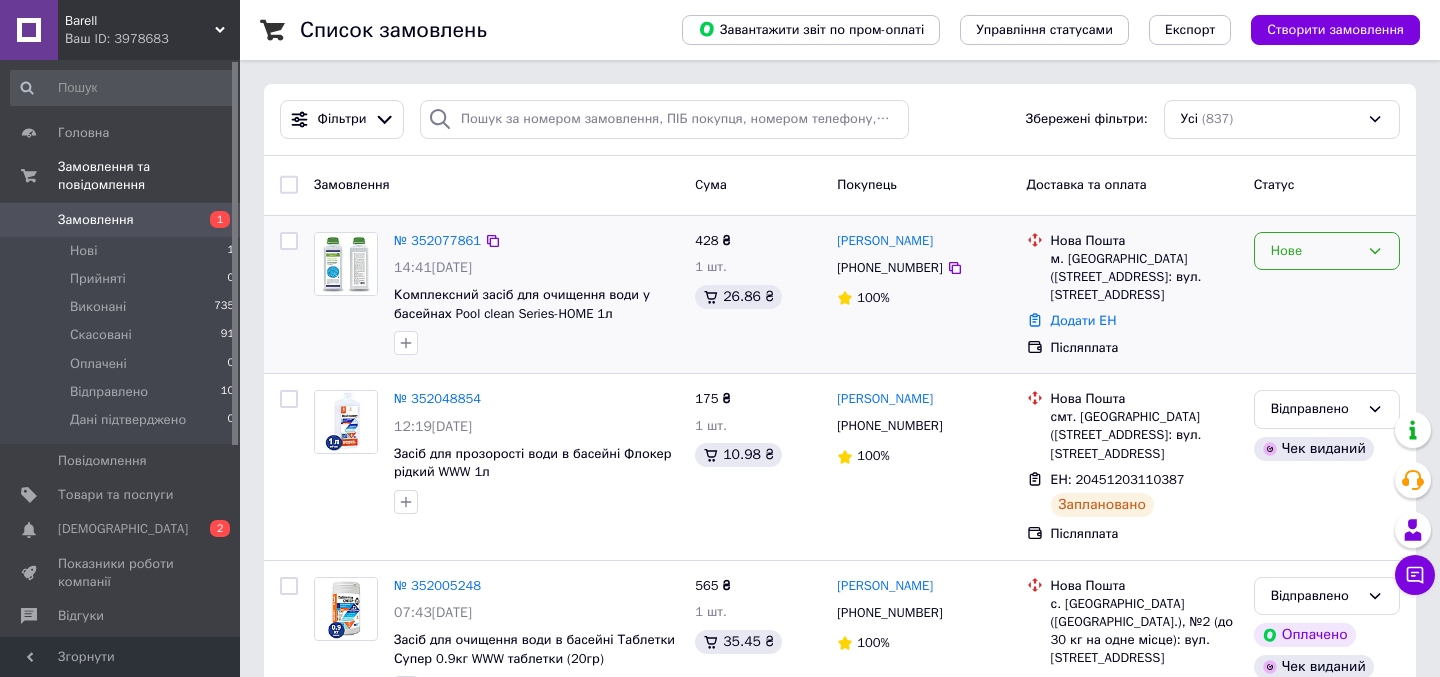 click on "Нове" at bounding box center (1327, 251) 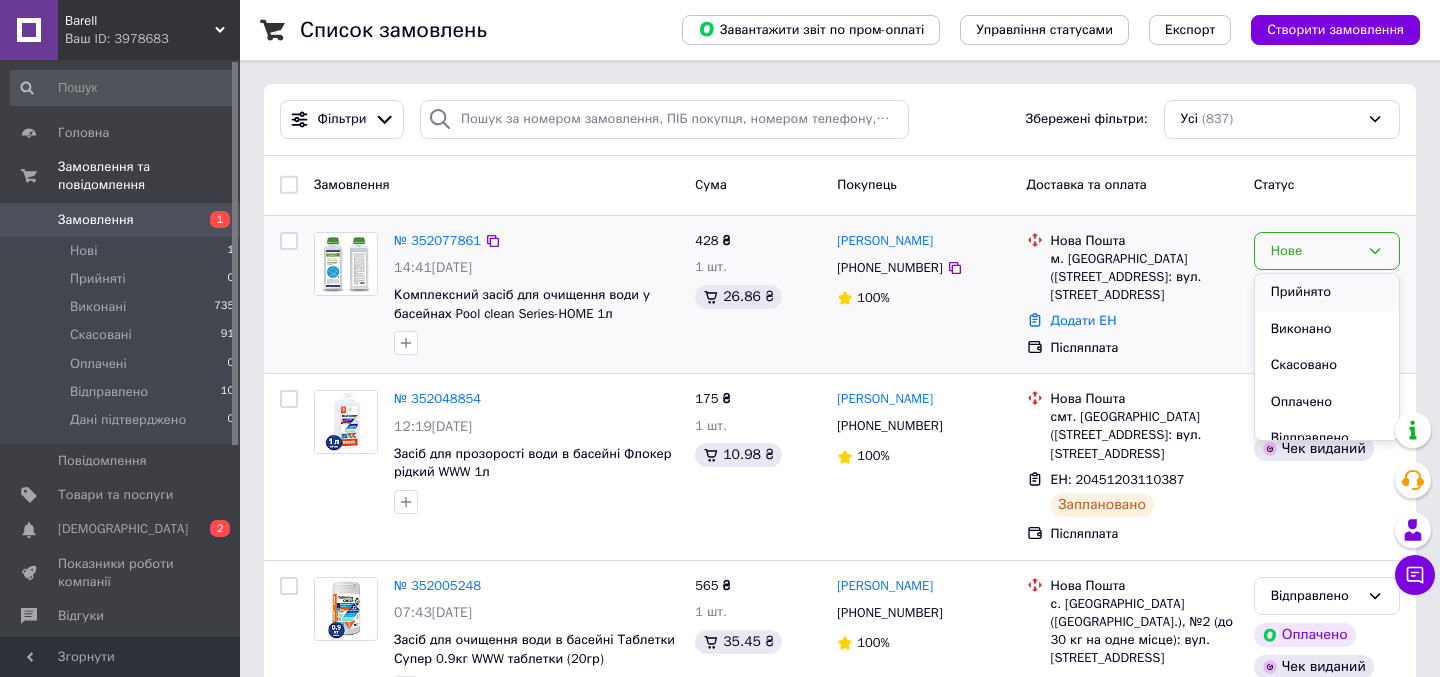 click on "Прийнято" at bounding box center (1327, 292) 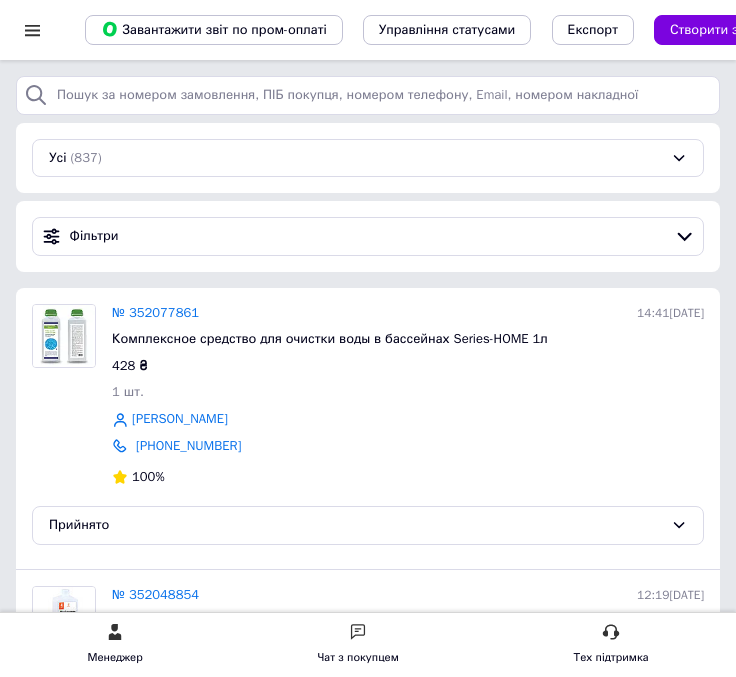 click on "№ 352077861" at bounding box center (155, 313) 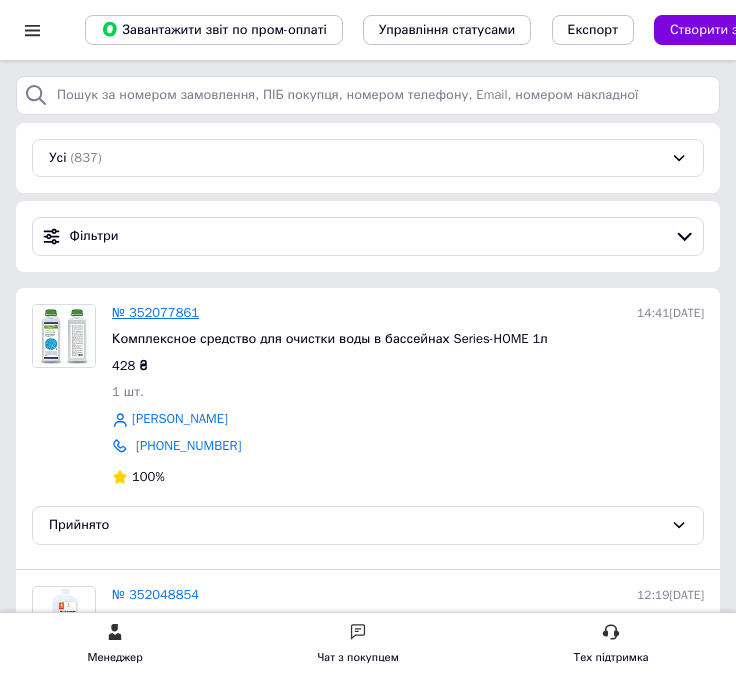 click on "№ 352077861" at bounding box center [155, 312] 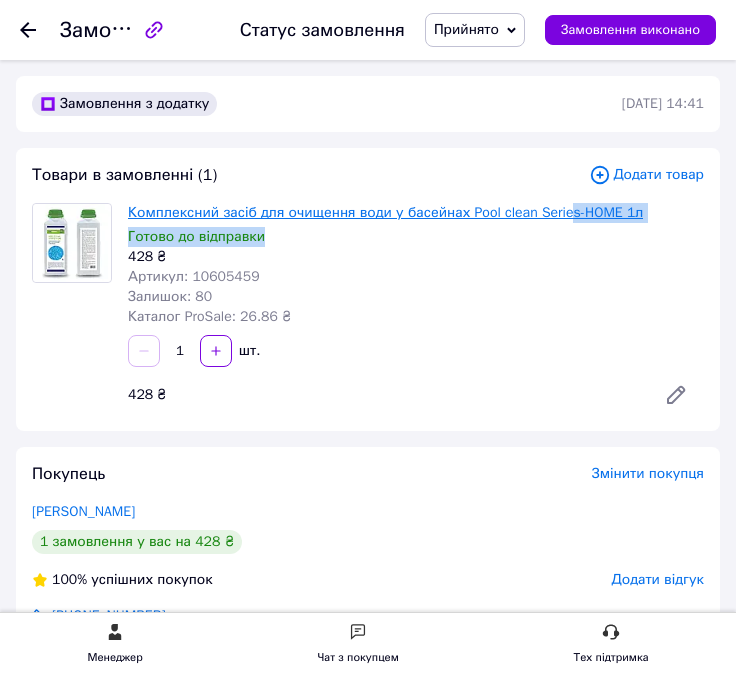 drag, startPoint x: 574, startPoint y: 242, endPoint x: 577, endPoint y: 219, distance: 23.194826 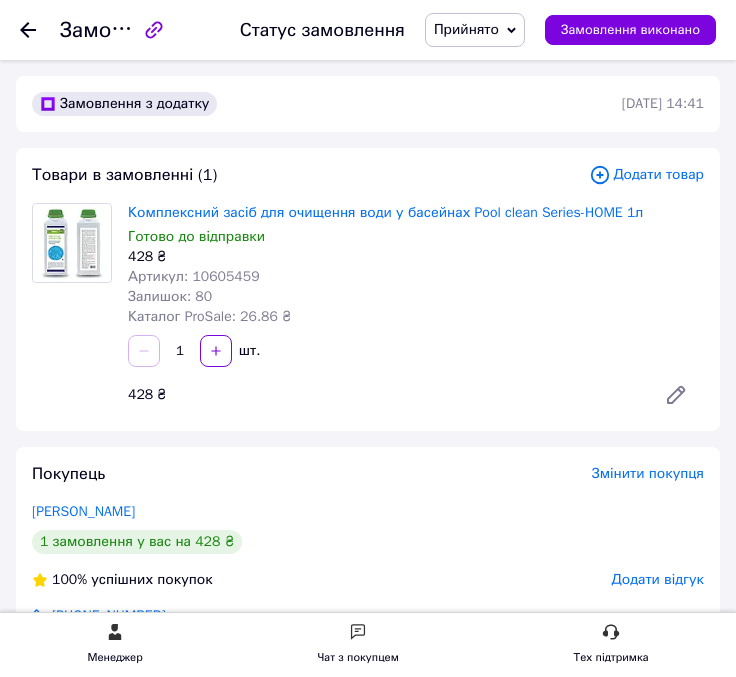 click on "Готово до відправки" at bounding box center [416, 237] 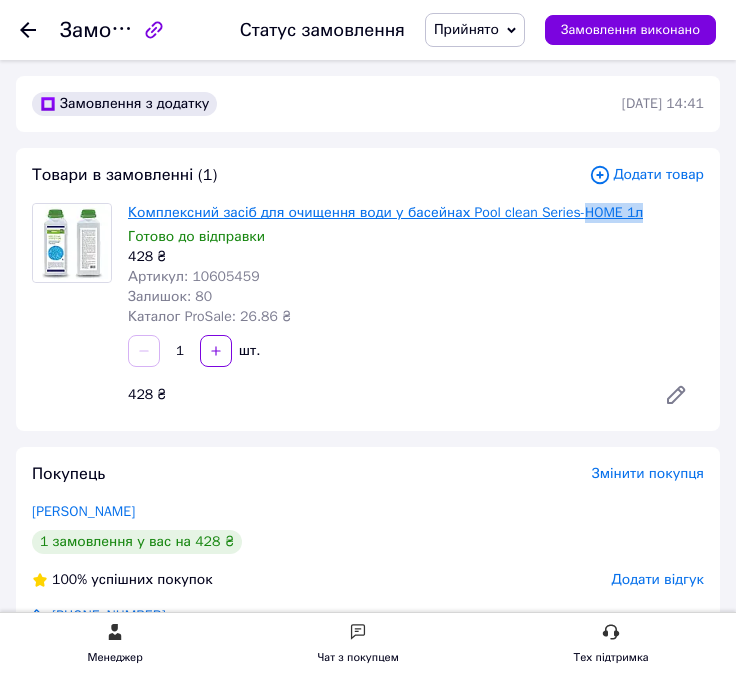 drag, startPoint x: 652, startPoint y: 216, endPoint x: 593, endPoint y: 217, distance: 59.008472 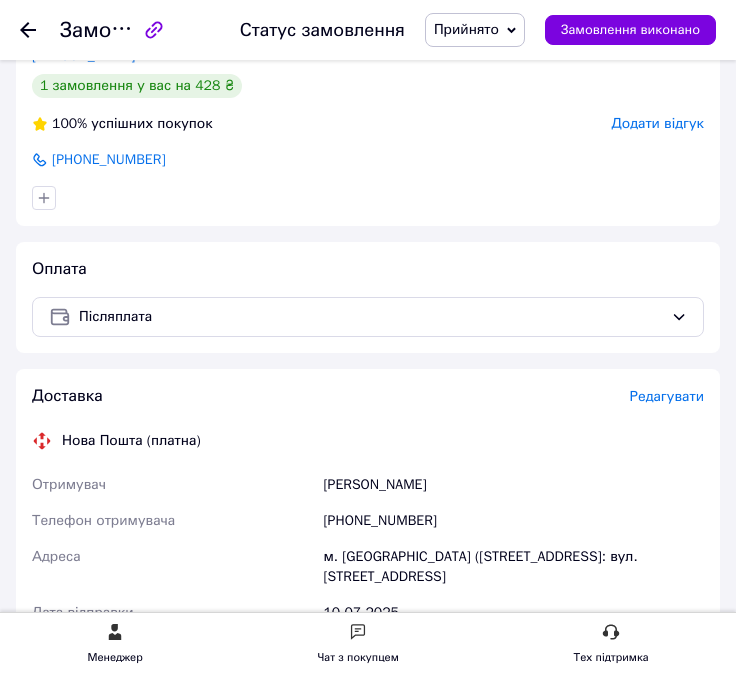 scroll, scrollTop: 539, scrollLeft: 0, axis: vertical 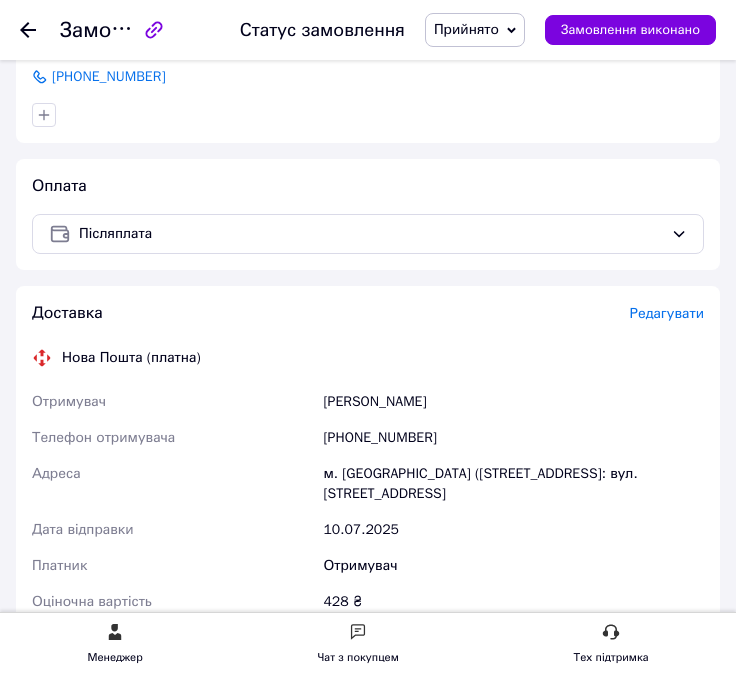 click on "+380669731320" at bounding box center (513, 438) 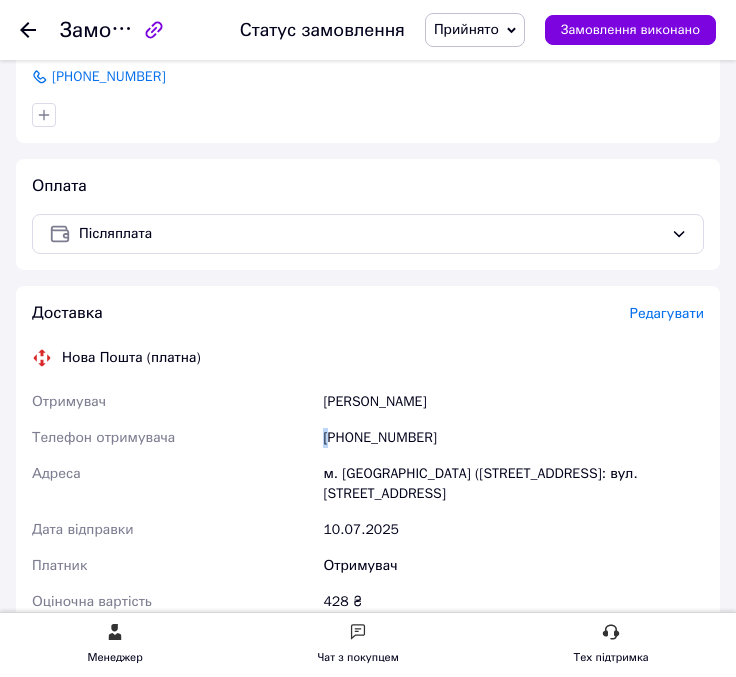 click on "+380669731320" at bounding box center (513, 438) 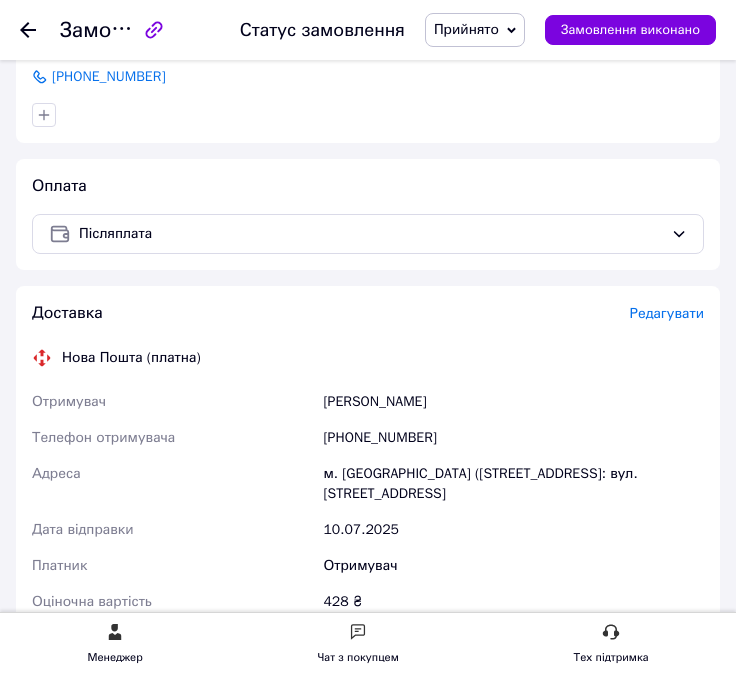 click on "+380669731320" at bounding box center [513, 438] 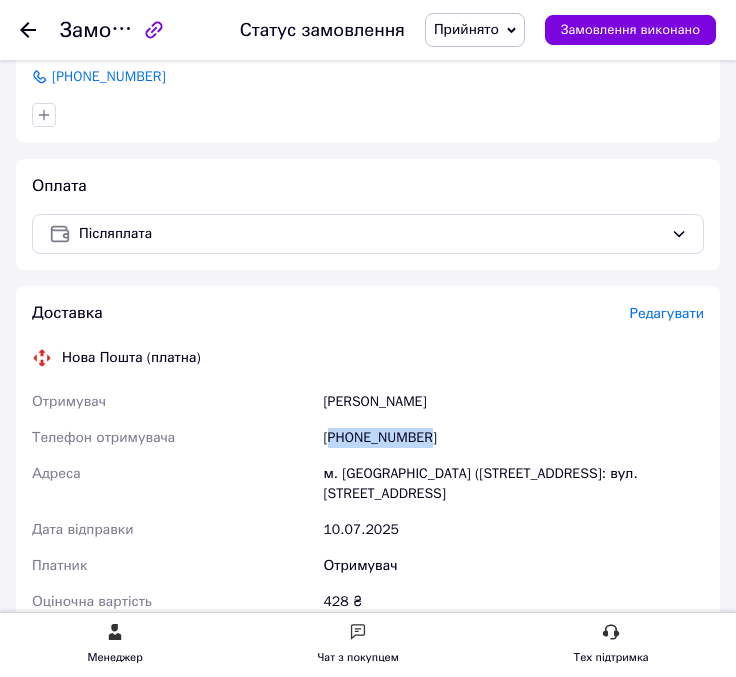 click on "+380669731320" at bounding box center [513, 438] 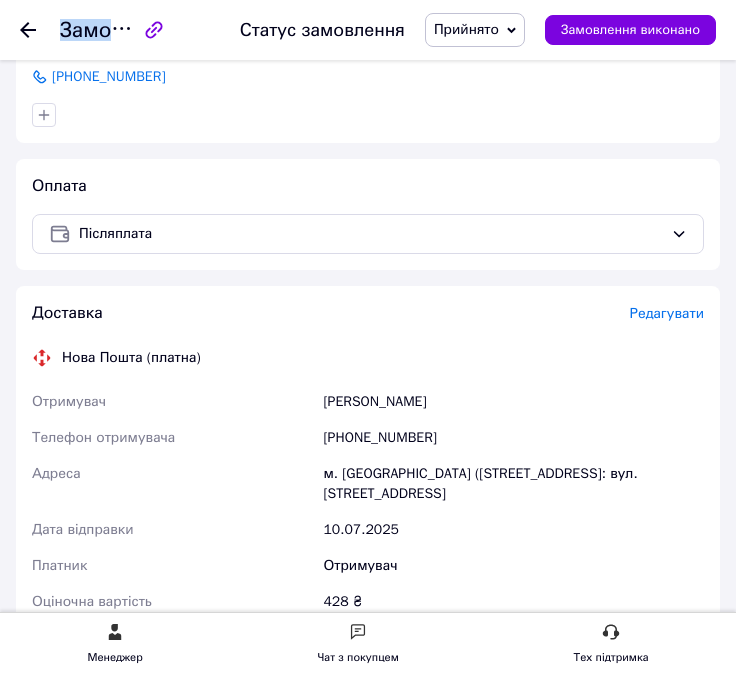 click on "Замовлення" at bounding box center (121, 30) 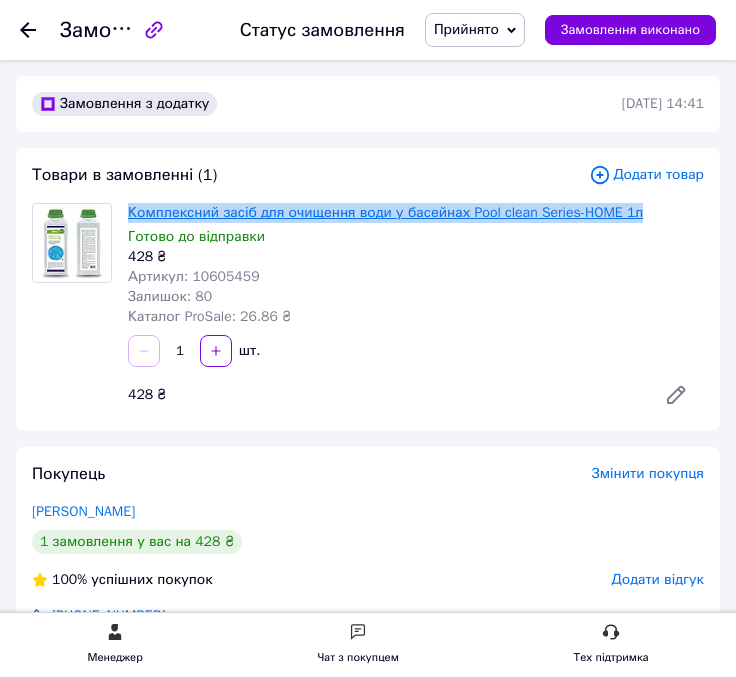 drag, startPoint x: 436, startPoint y: 209, endPoint x: 132, endPoint y: 215, distance: 304.0592 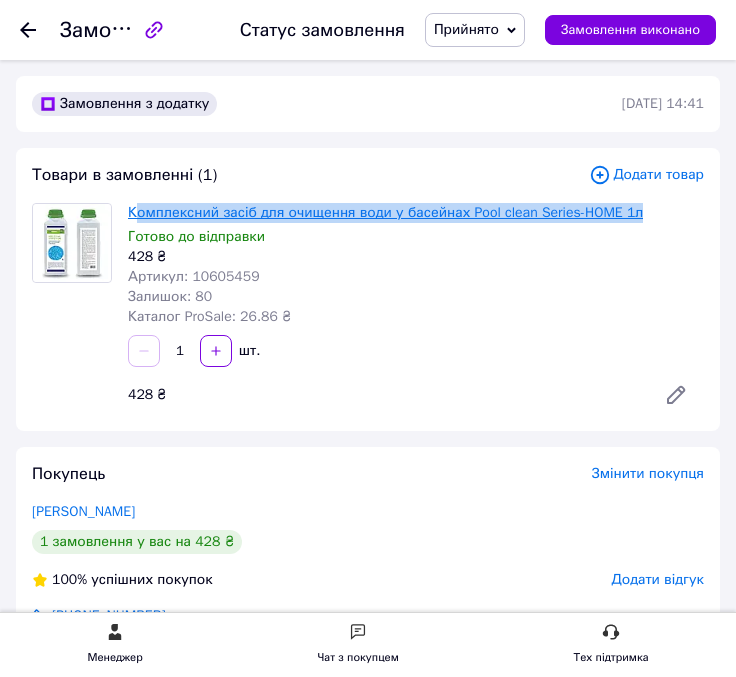 copy on "омплексний засіб для очищення води у басейнах Pool clean Series-HOME 1л" 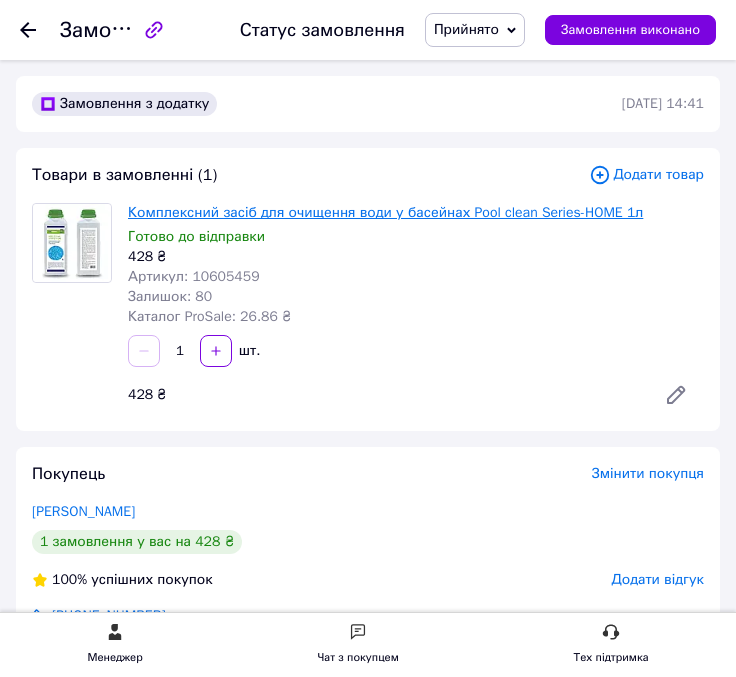 drag, startPoint x: 128, startPoint y: 213, endPoint x: 649, endPoint y: 210, distance: 521.00867 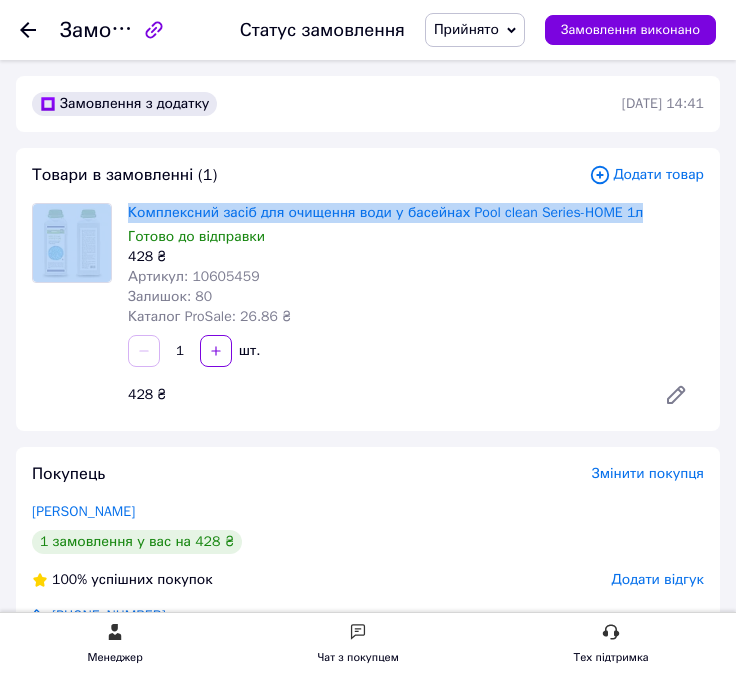 drag, startPoint x: 672, startPoint y: 212, endPoint x: 109, endPoint y: 217, distance: 563.0222 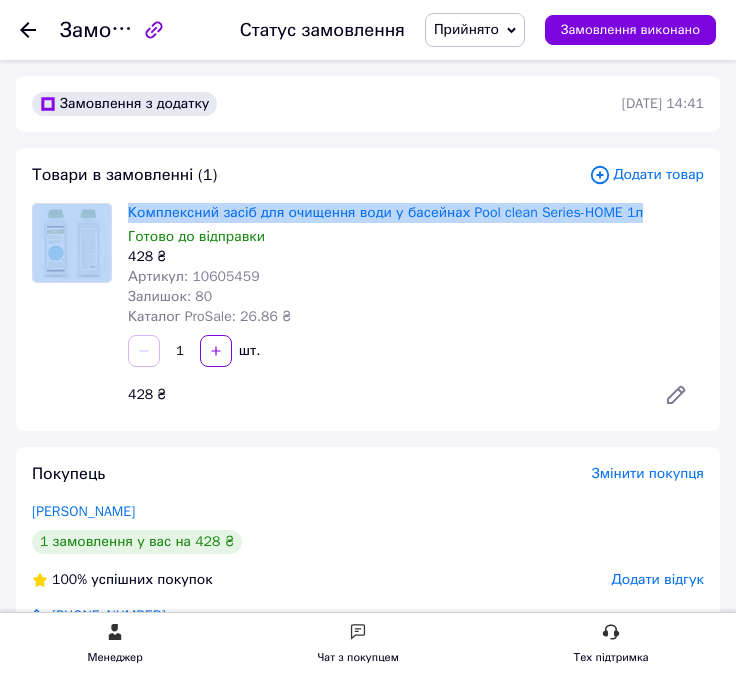 click on "Прийнято" at bounding box center [466, 29] 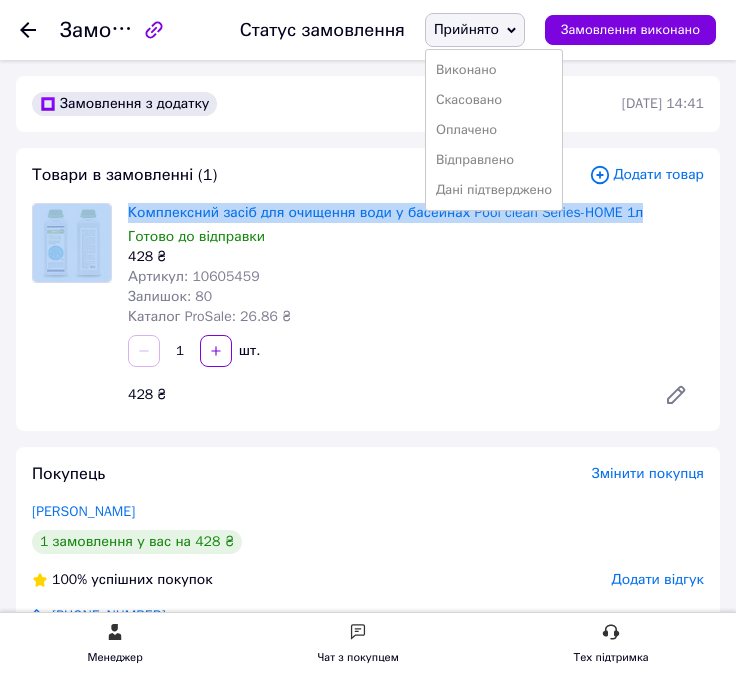 click on "Прийнято" at bounding box center (466, 29) 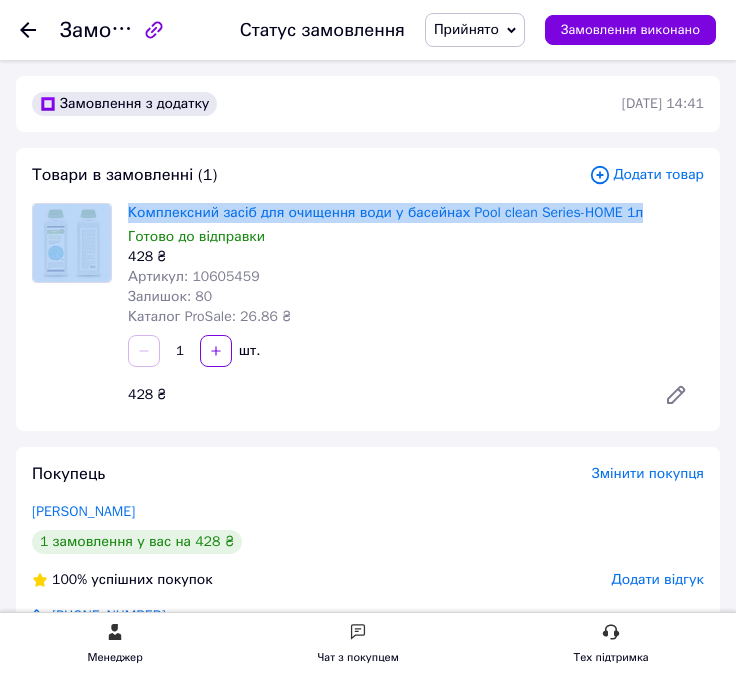 click on "Прийнято" at bounding box center (466, 29) 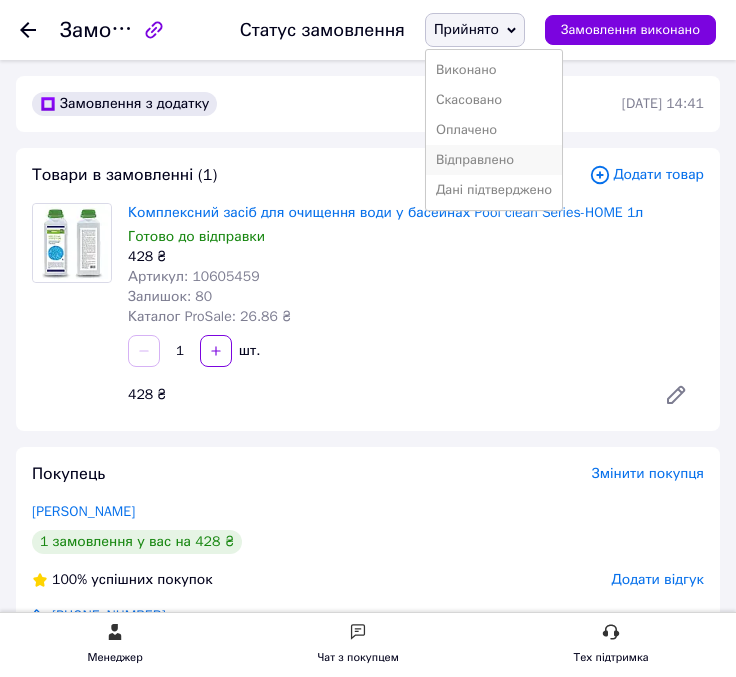 click on "Відправлено" at bounding box center [494, 160] 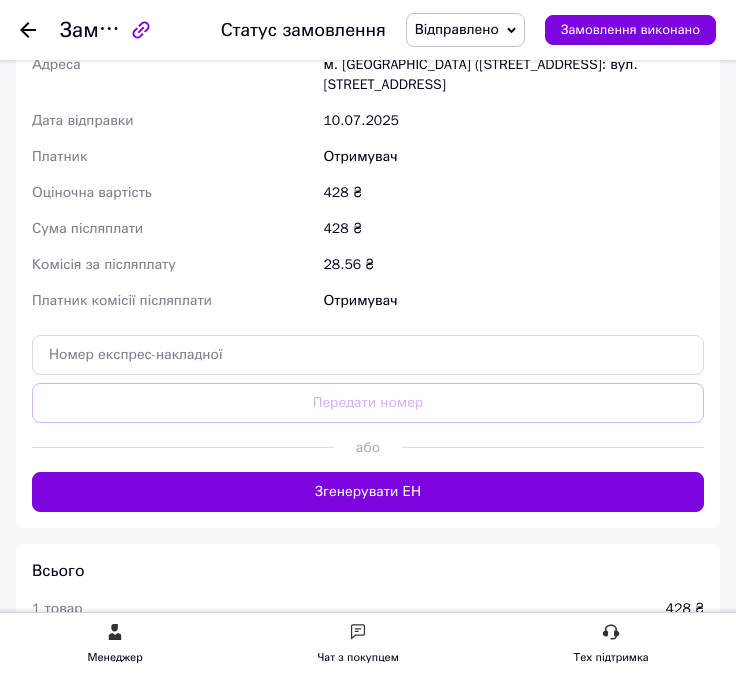 scroll, scrollTop: 961, scrollLeft: 0, axis: vertical 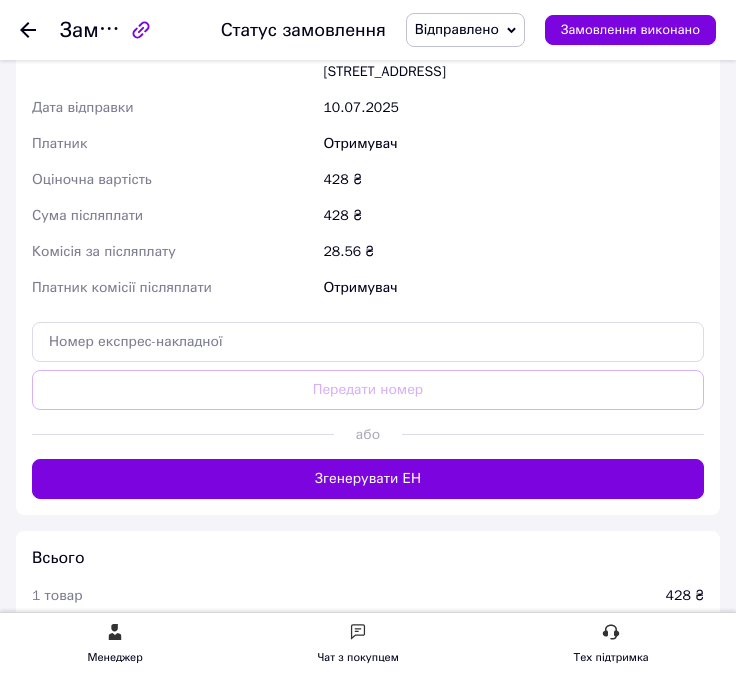 click on "Доставка Редагувати Нова Пошта (платна) Отримувач Зеленецька Лілія Телефон отримувача +380669731320 Адреса м. Нове (Кіровоградська обл.), №1: вул. Металургів, 10 Дата відправки 10.07.2025 Платник Отримувач Оціночна вартість 428 ₴ Сума післяплати 428 ₴ Комісія за післяплату 28.56 ₴ Платник комісії післяплати Отримувач Передати номер або Згенерувати ЕН" at bounding box center [368, 190] 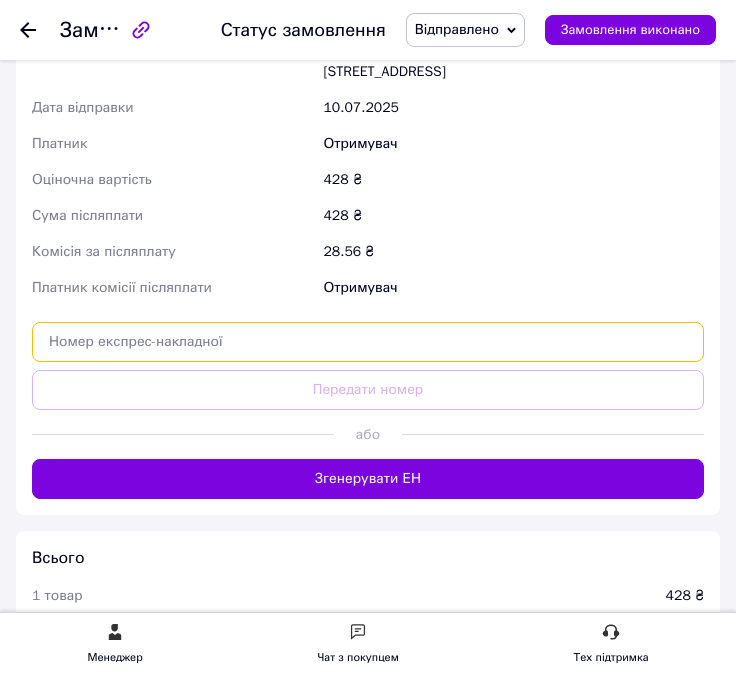 click at bounding box center [368, 342] 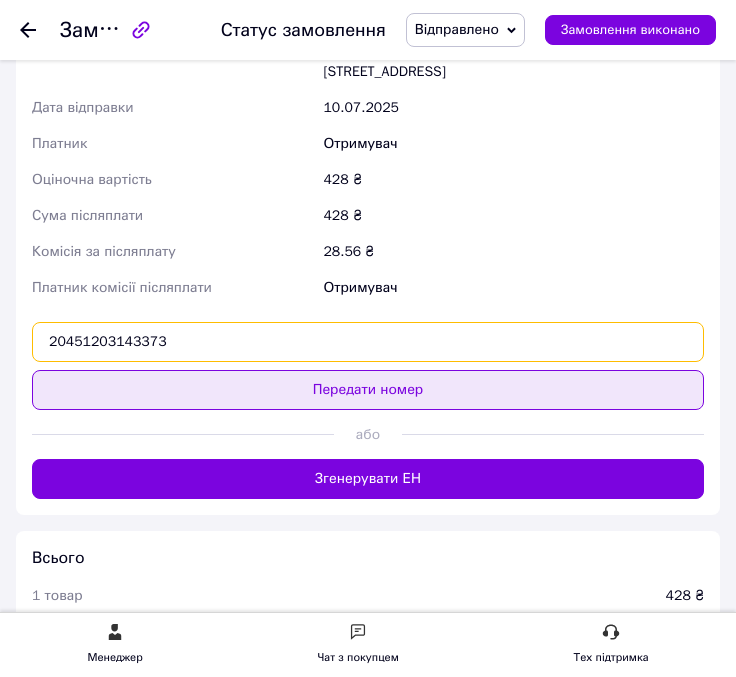 type on "20451203143373" 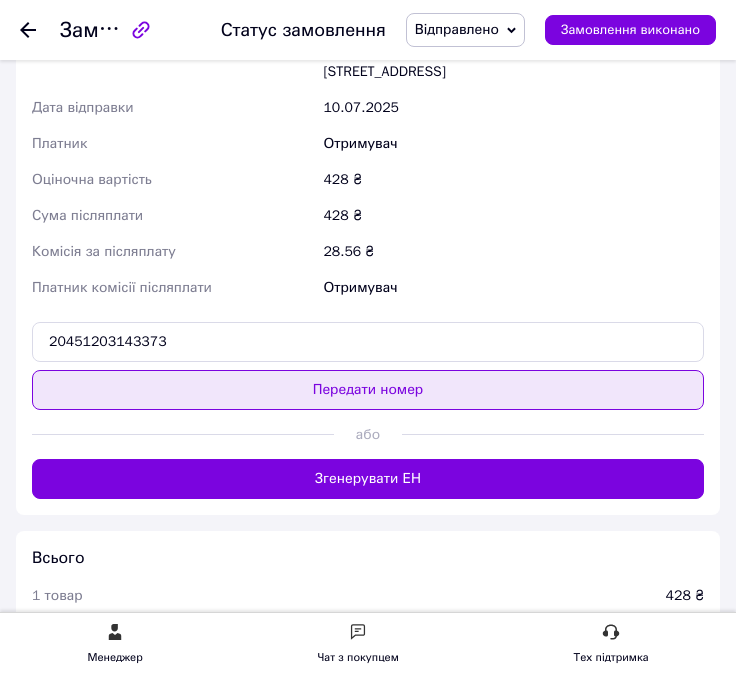 click on "Передати номер" at bounding box center [368, 390] 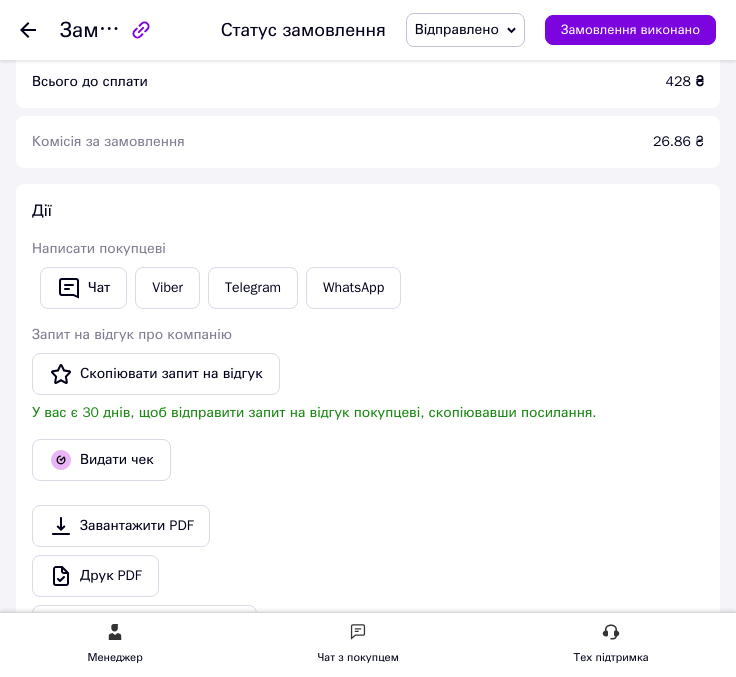 scroll, scrollTop: 1414, scrollLeft: 0, axis: vertical 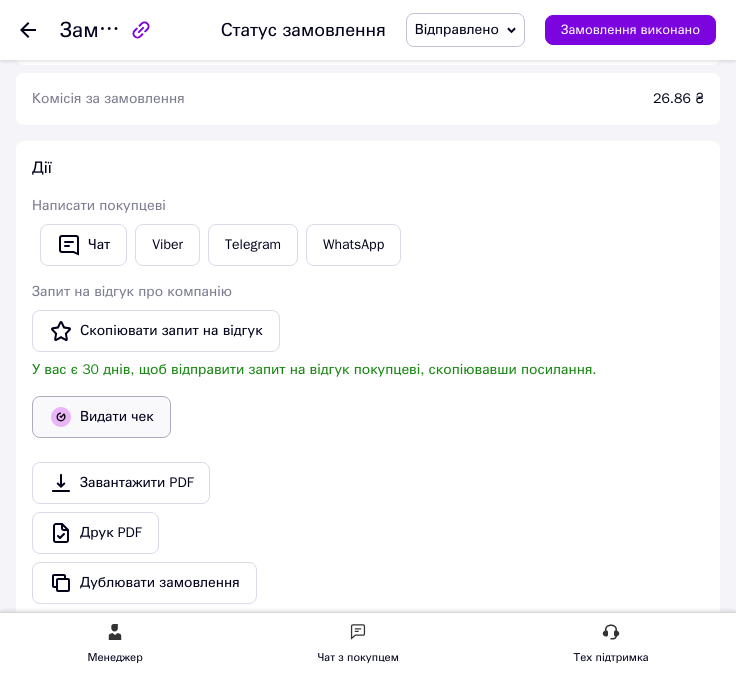 click on "Видати чек" at bounding box center [101, 417] 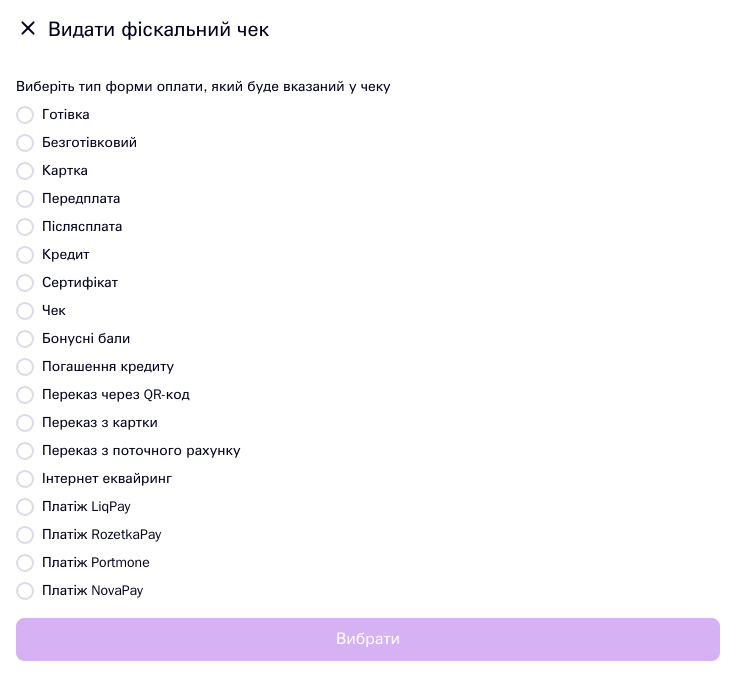 click on "Безготівковий" at bounding box center (89, 142) 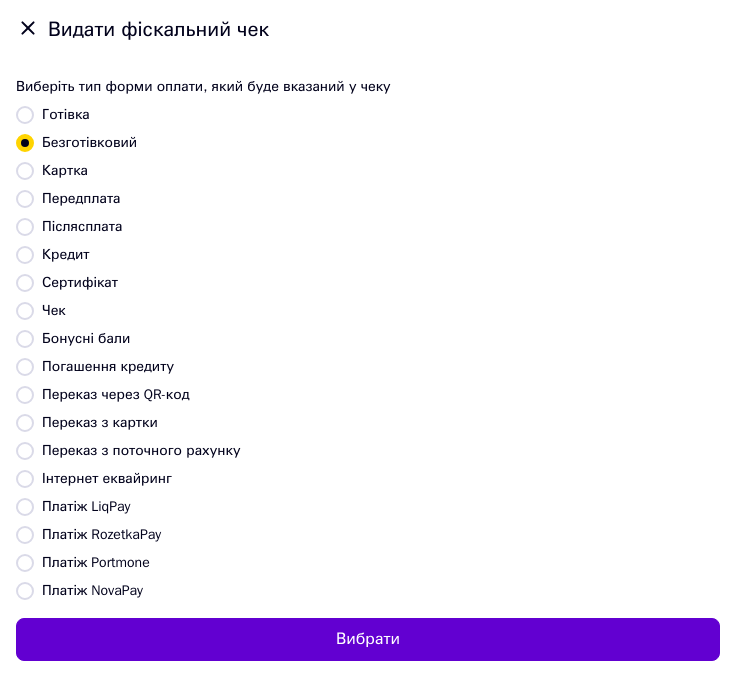 click on "Вибрати" at bounding box center (368, 639) 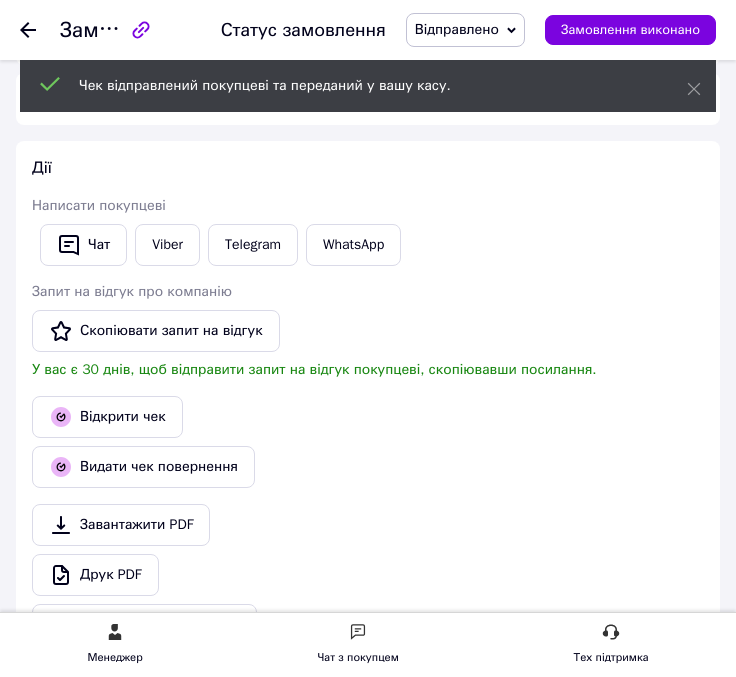 click 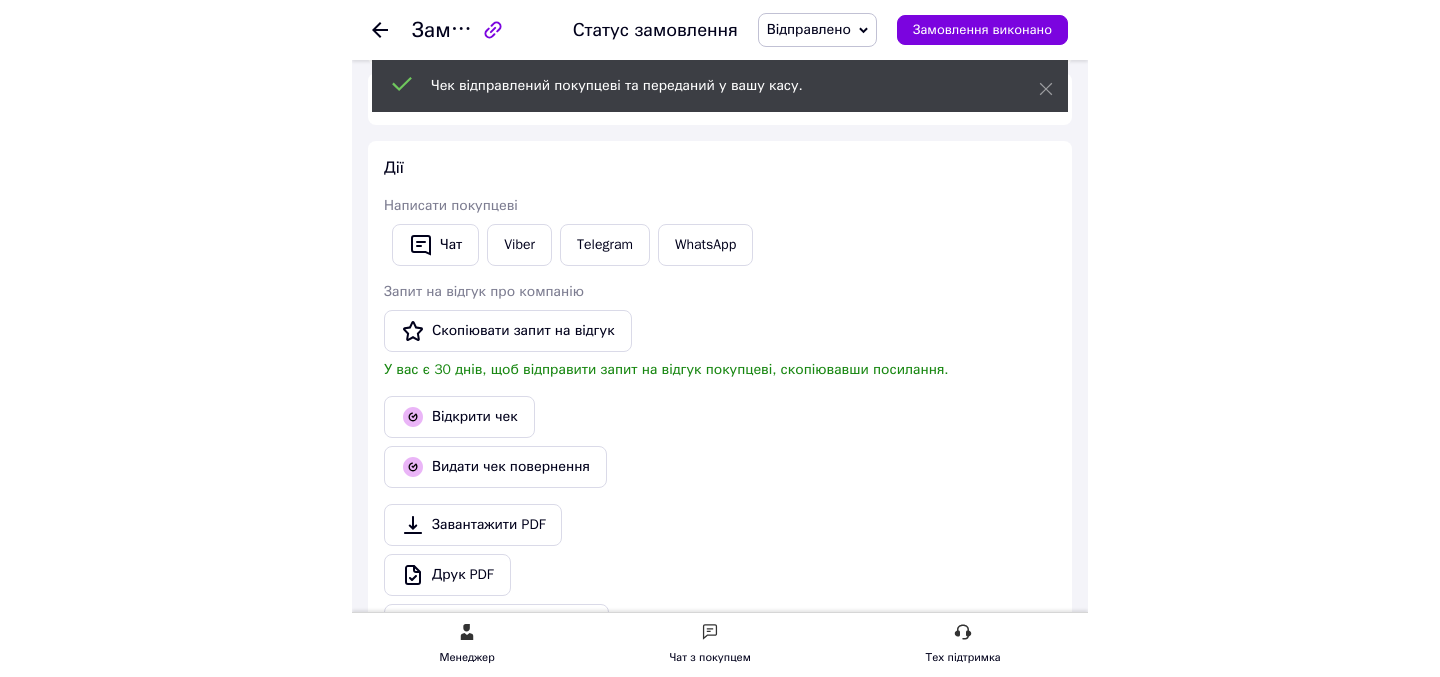 scroll, scrollTop: 0, scrollLeft: 0, axis: both 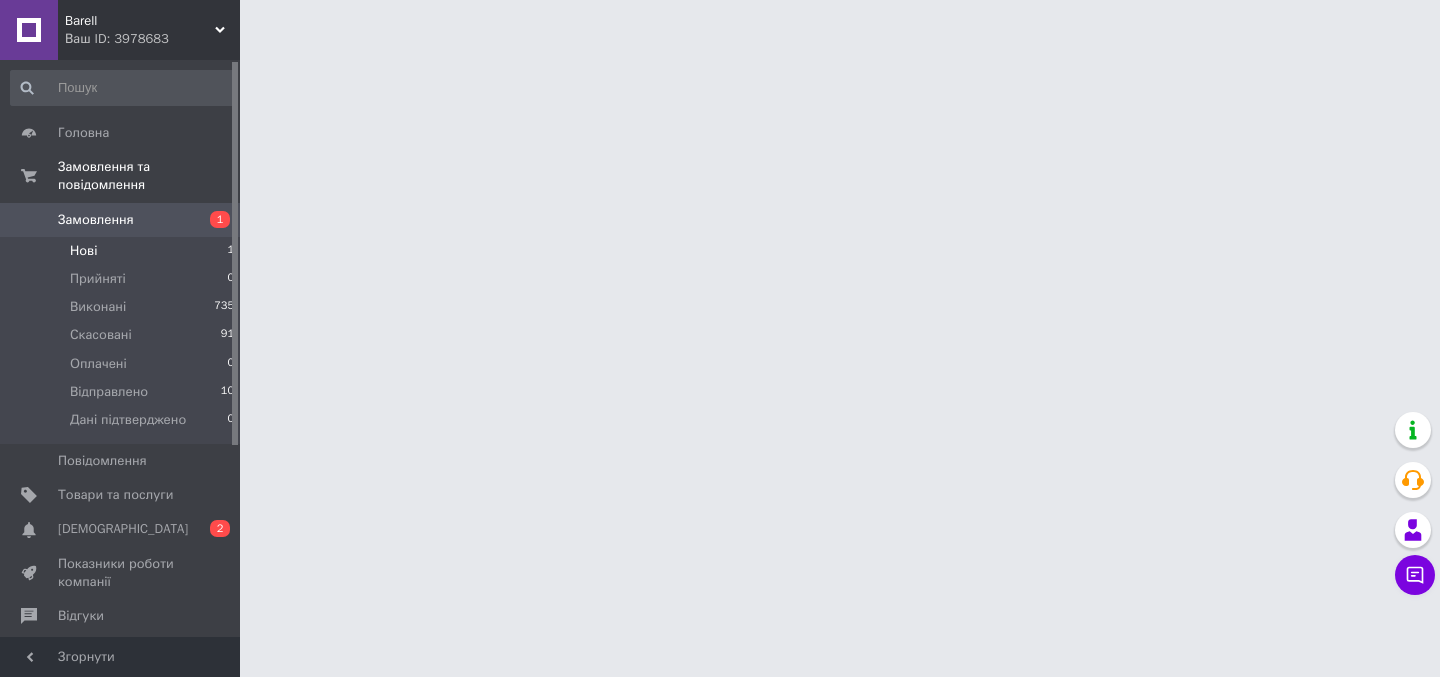 click on "Нові 1" at bounding box center (123, 251) 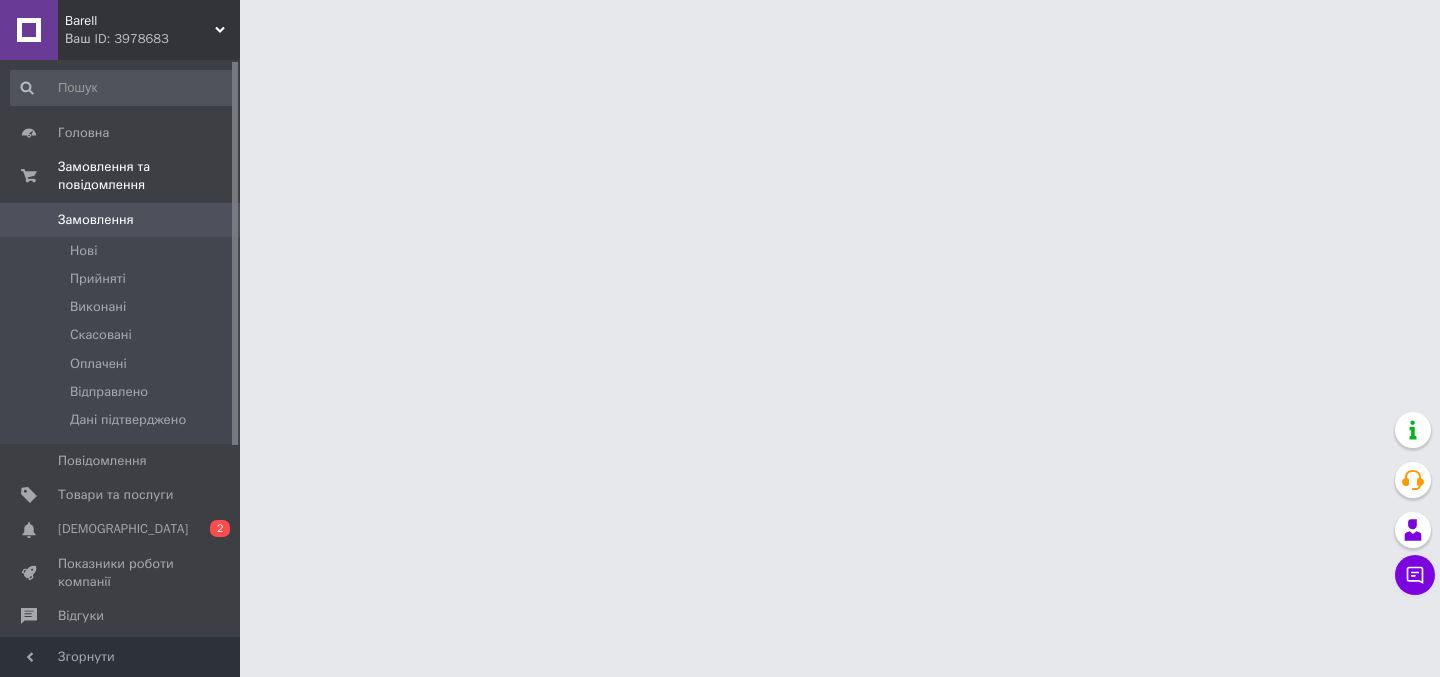 scroll, scrollTop: 0, scrollLeft: 0, axis: both 